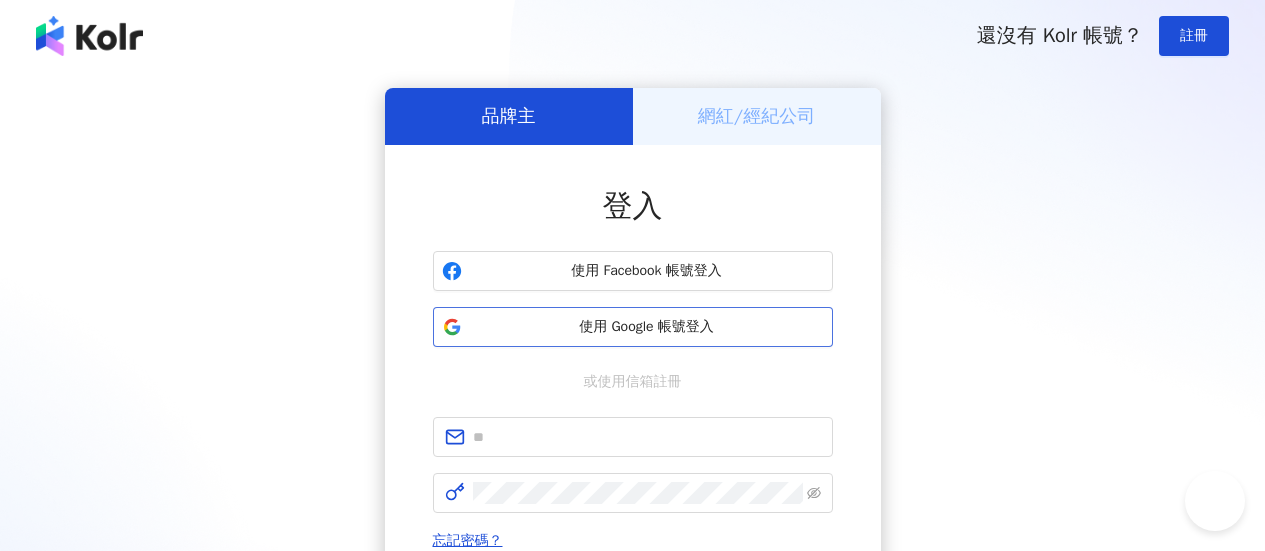 scroll, scrollTop: 0, scrollLeft: 0, axis: both 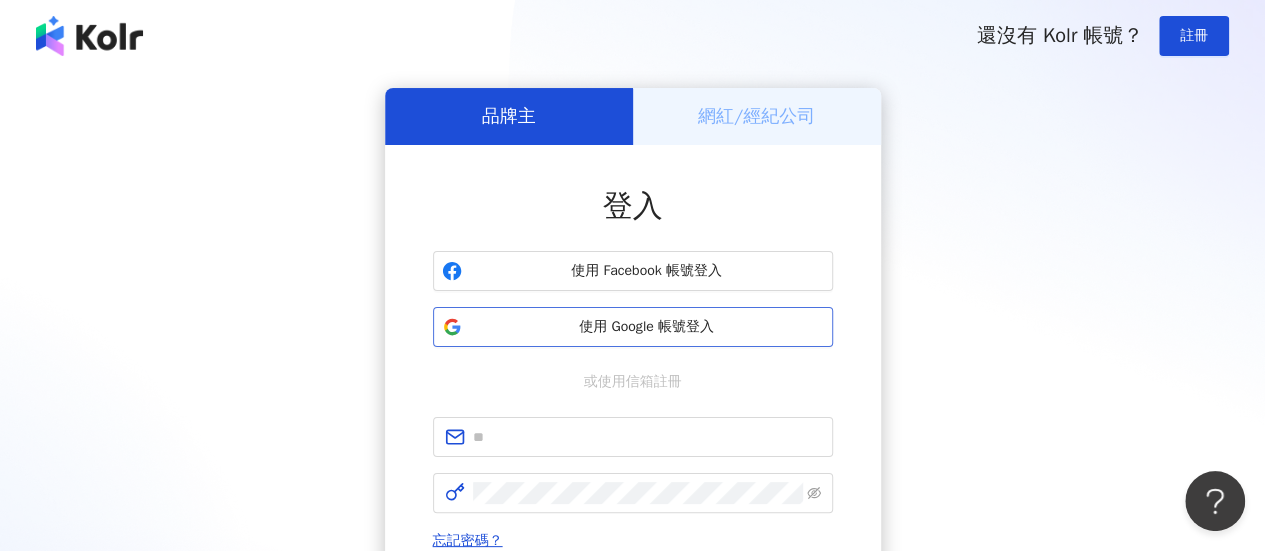 click on "使用 Google 帳號登入" at bounding box center [647, 327] 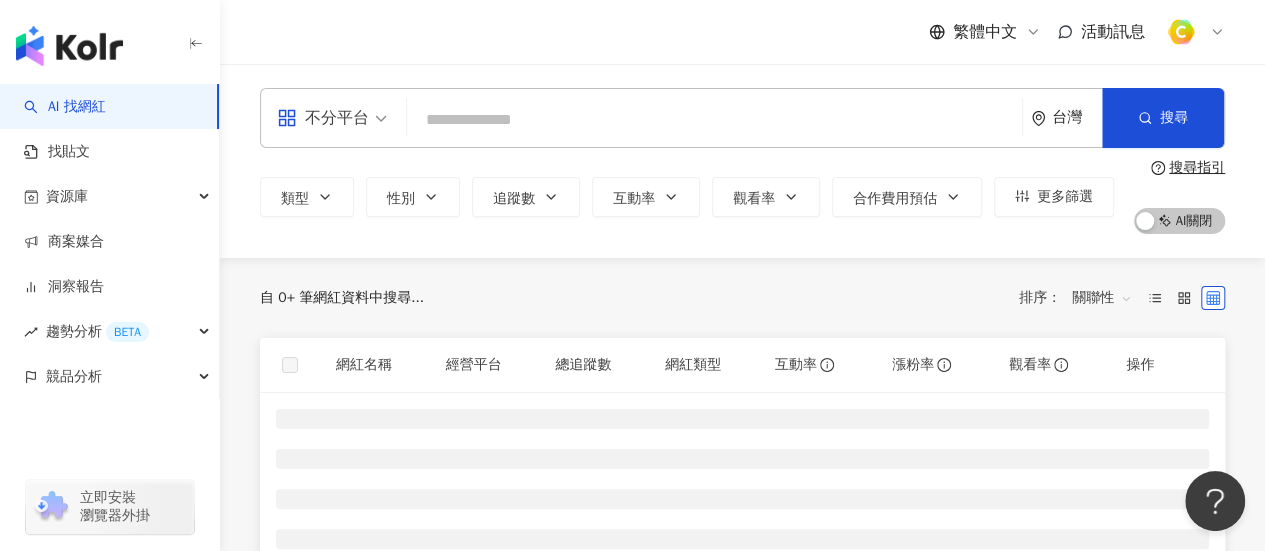click on "不分平台" at bounding box center (323, 118) 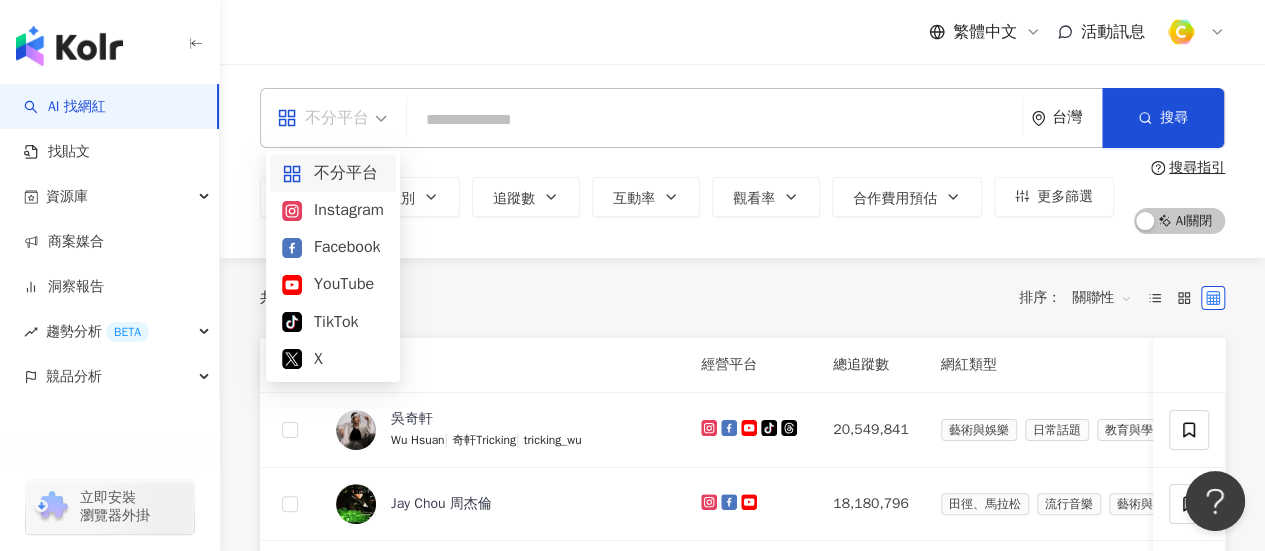 click on "Instagram" at bounding box center [333, 210] 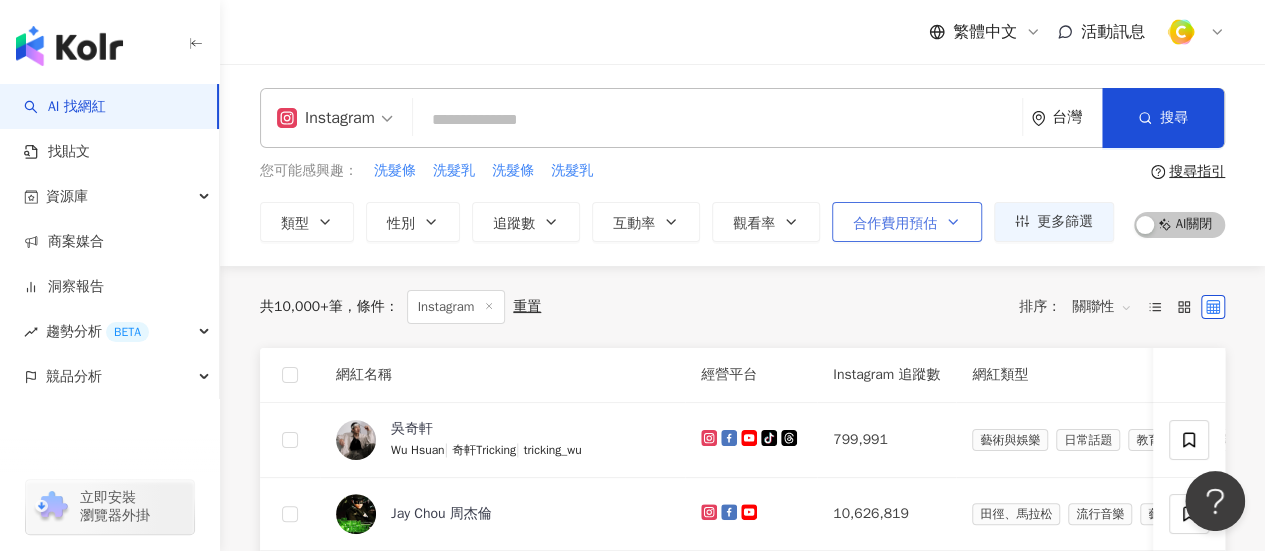 click on "合作費用預估" at bounding box center [907, 222] 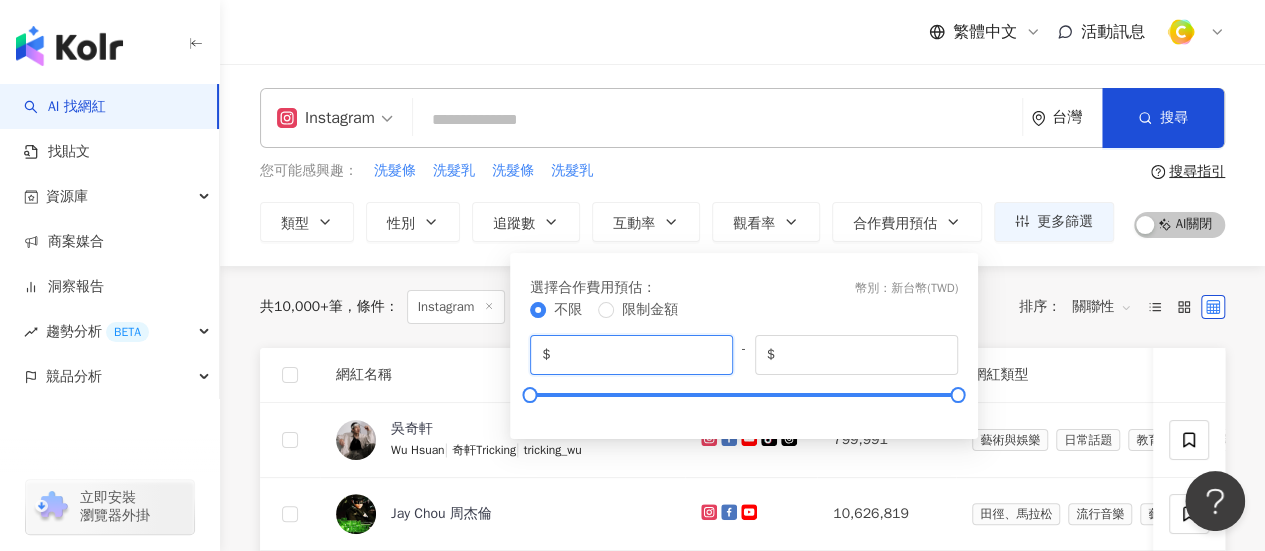 click on "*" at bounding box center [637, 355] 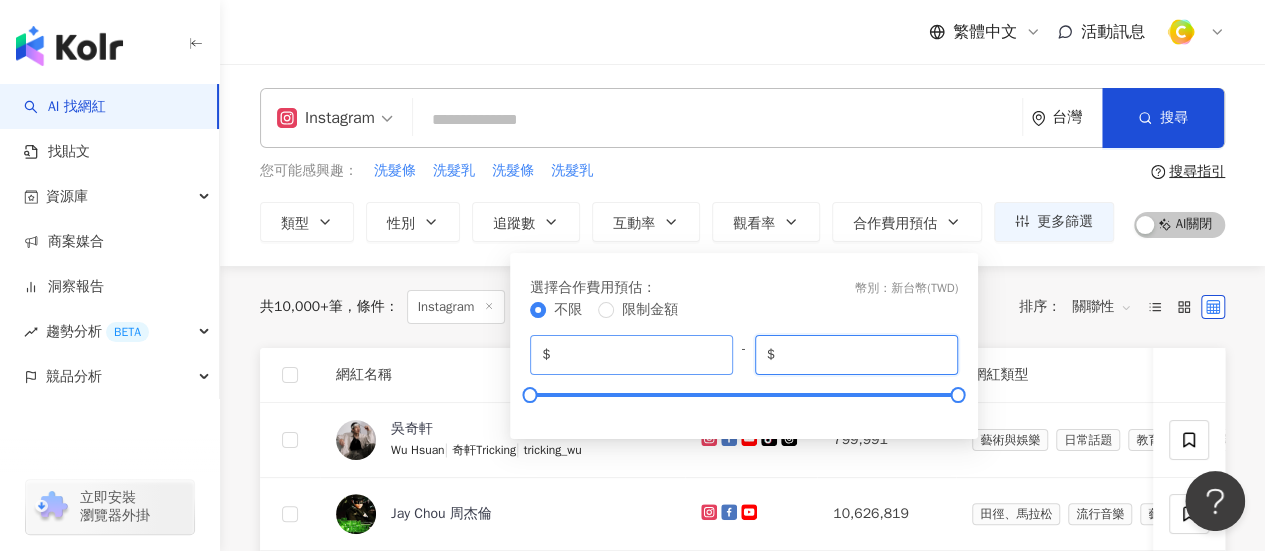 drag, startPoint x: 860, startPoint y: 352, endPoint x: 566, endPoint y: 349, distance: 294.01532 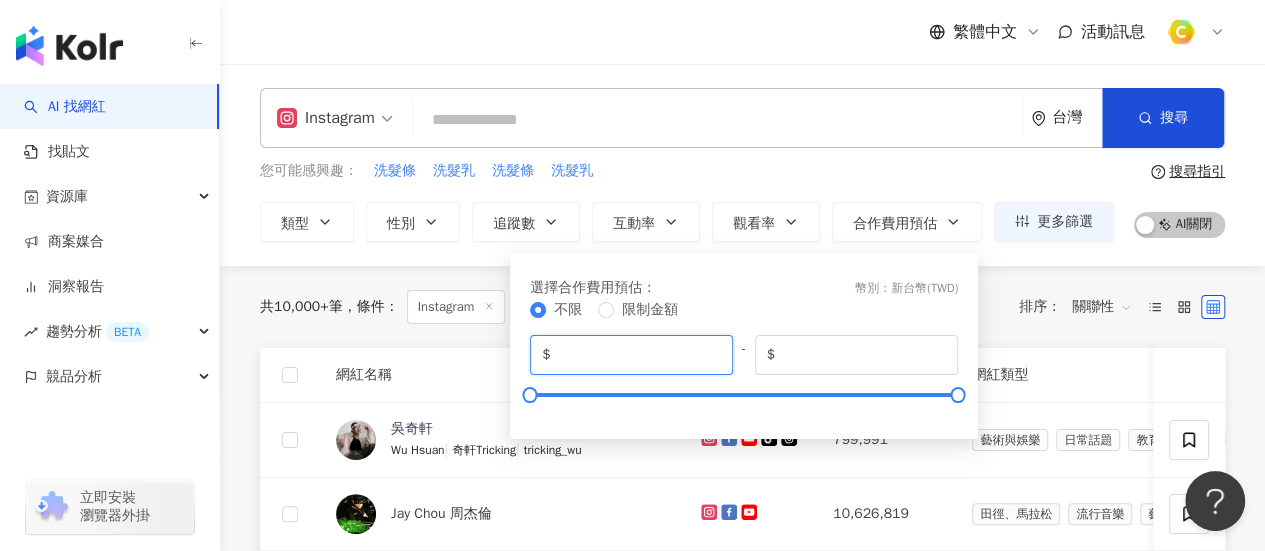 click on "*" at bounding box center [637, 355] 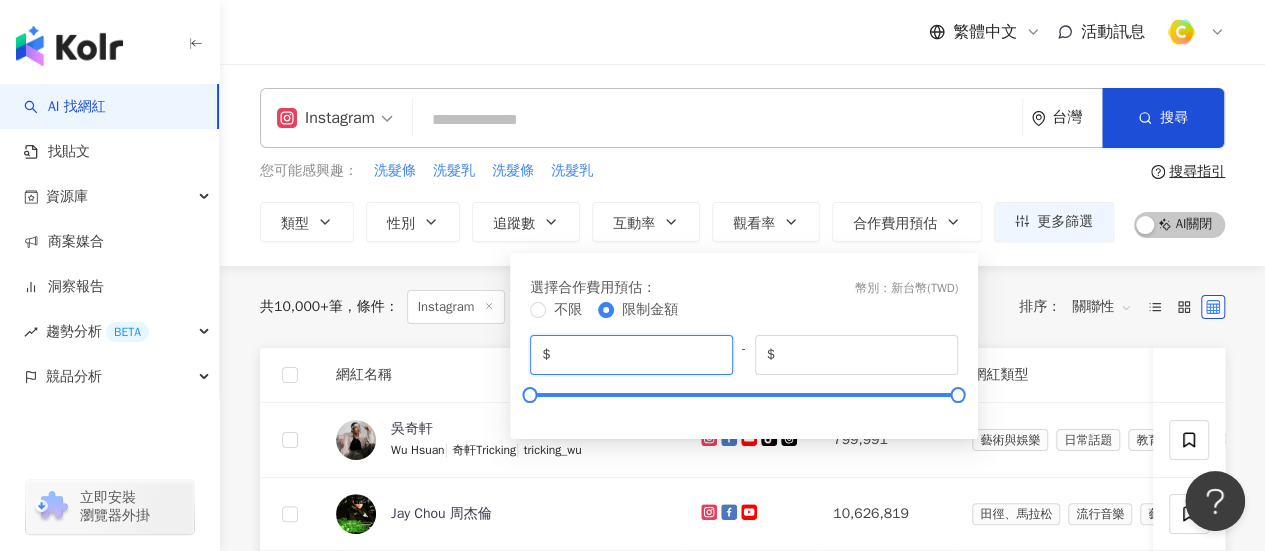 type on "*" 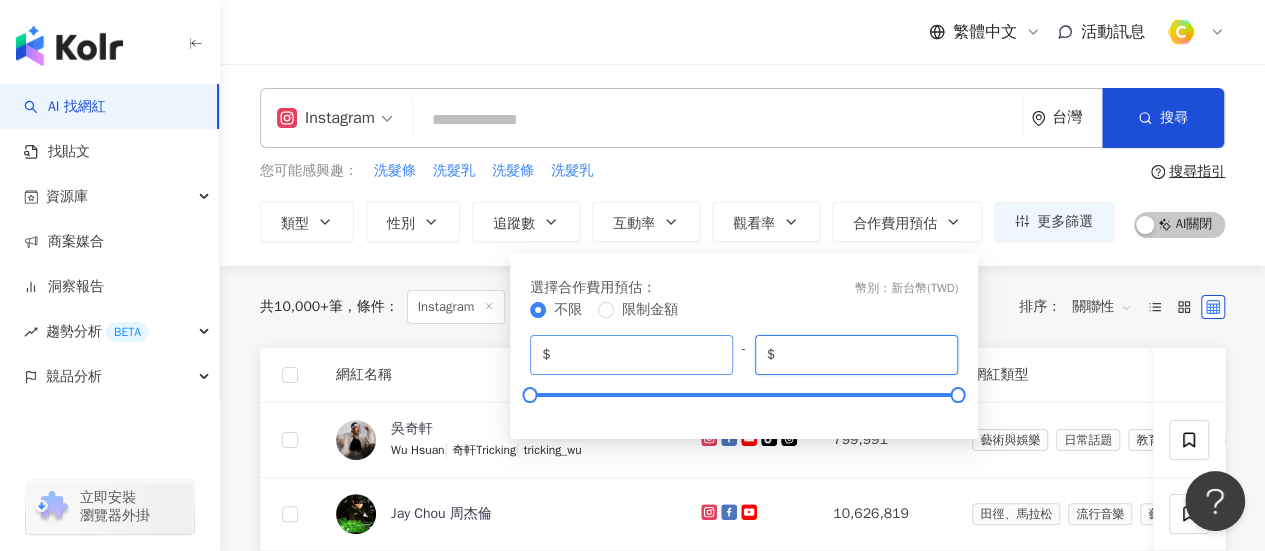 drag, startPoint x: 879, startPoint y: 352, endPoint x: 602, endPoint y: 341, distance: 277.21832 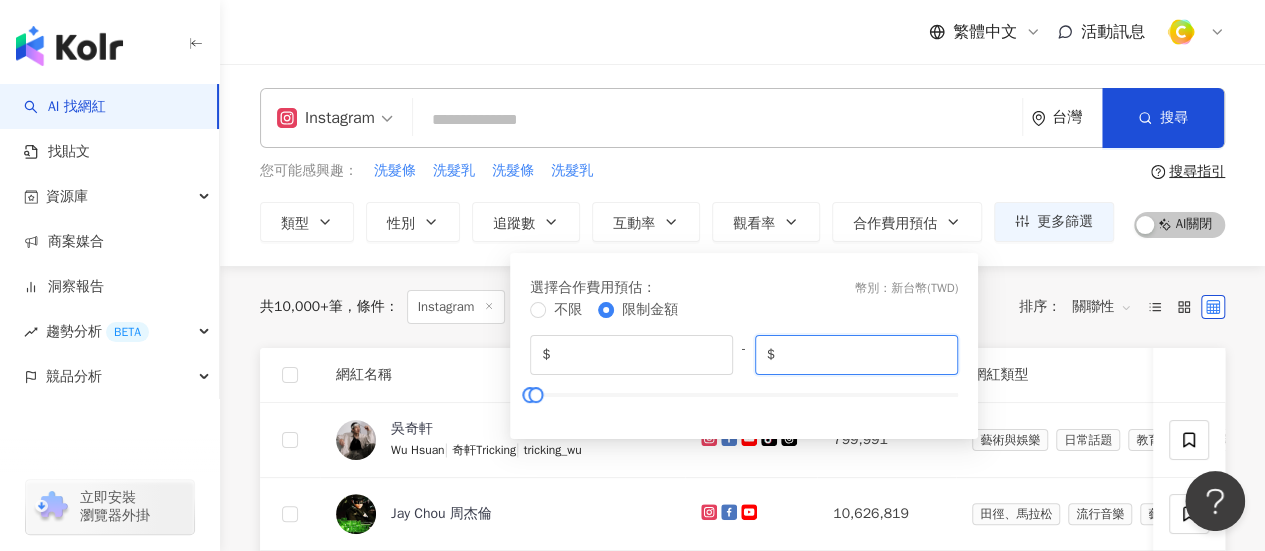 click on "*****" at bounding box center [862, 355] 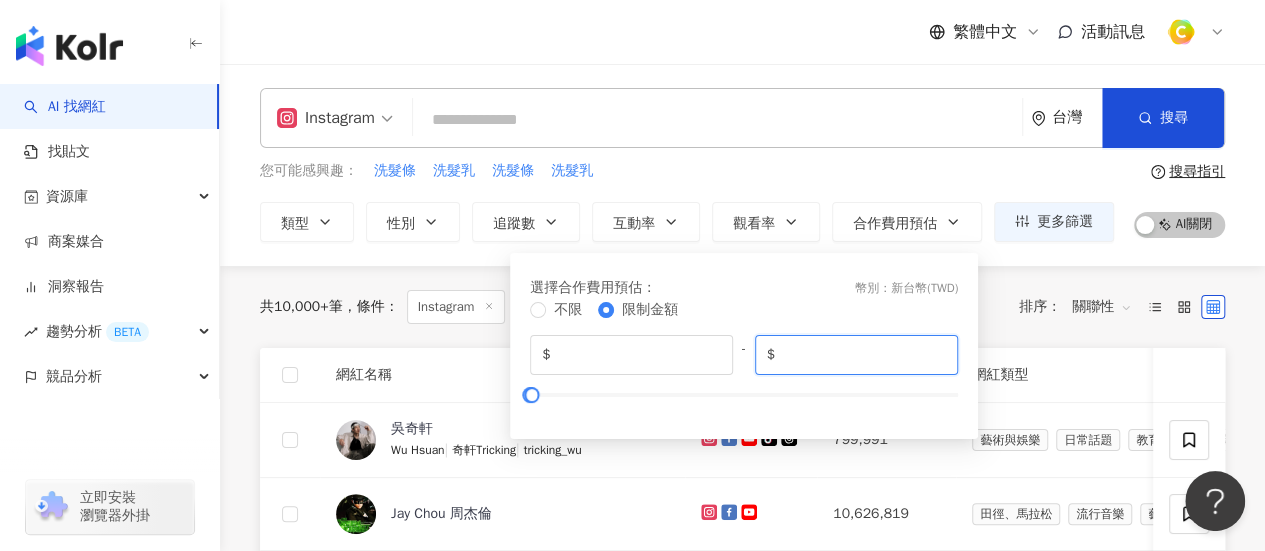 click on "****" at bounding box center (862, 355) 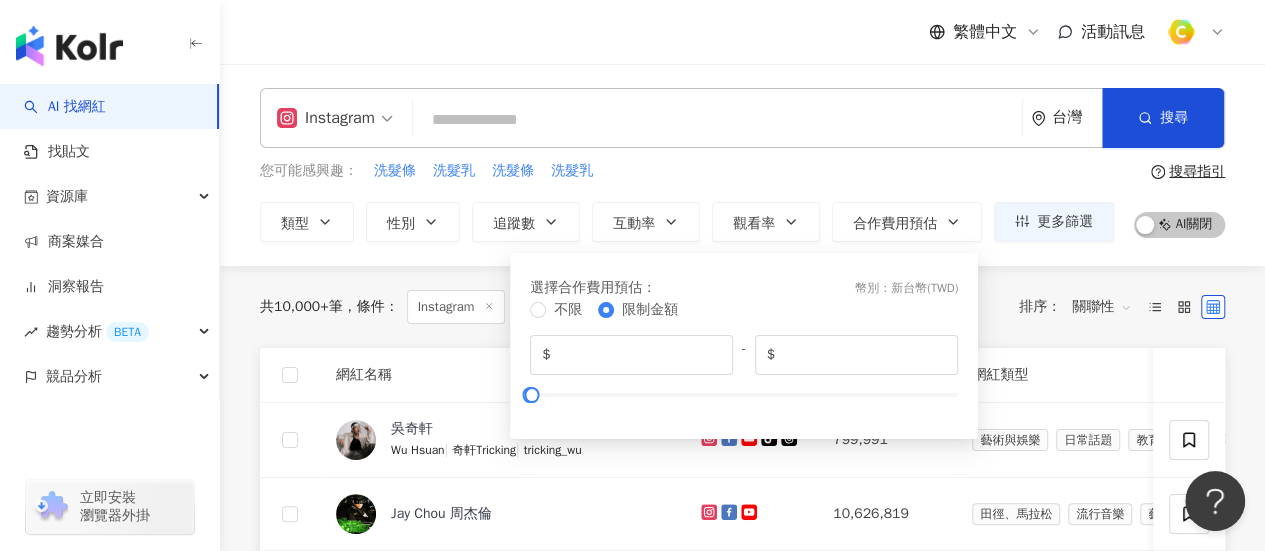 click on "您可能感興趣： 洗髮條  洗髮乳  洗髮條  洗髮乳" at bounding box center [687, 171] 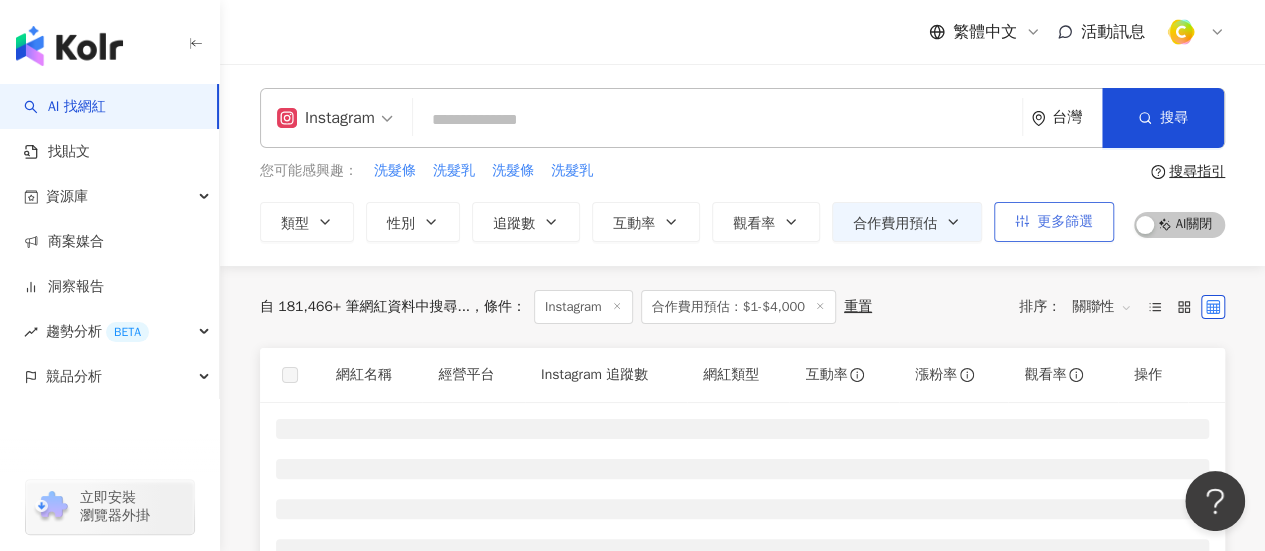 click on "更多篩選" at bounding box center (1054, 222) 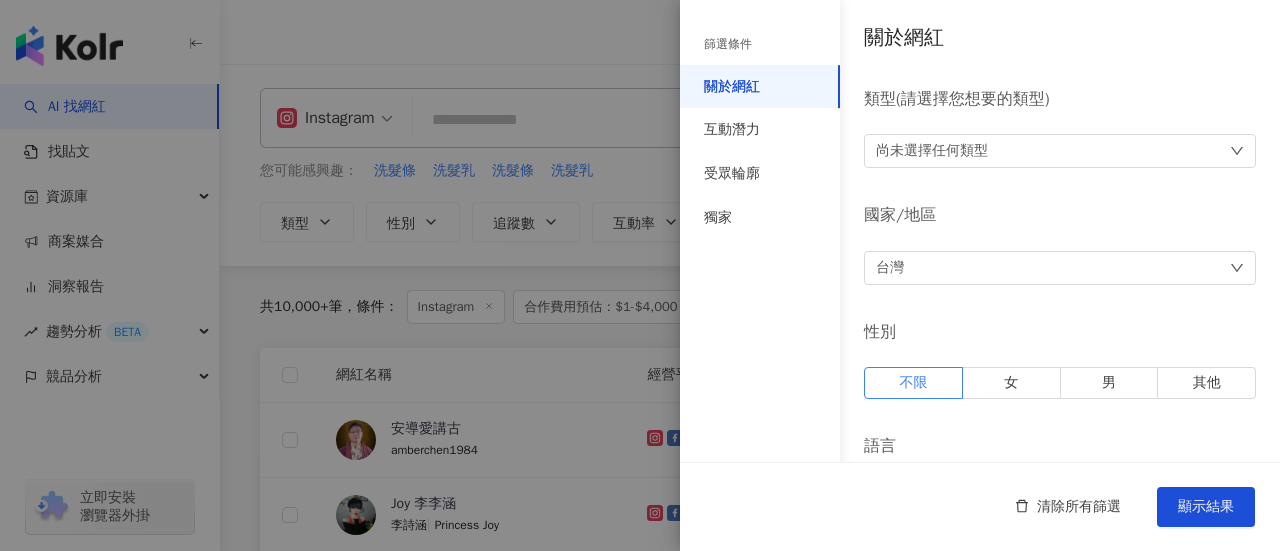 click on "尚未選擇任何類型" at bounding box center [932, 151] 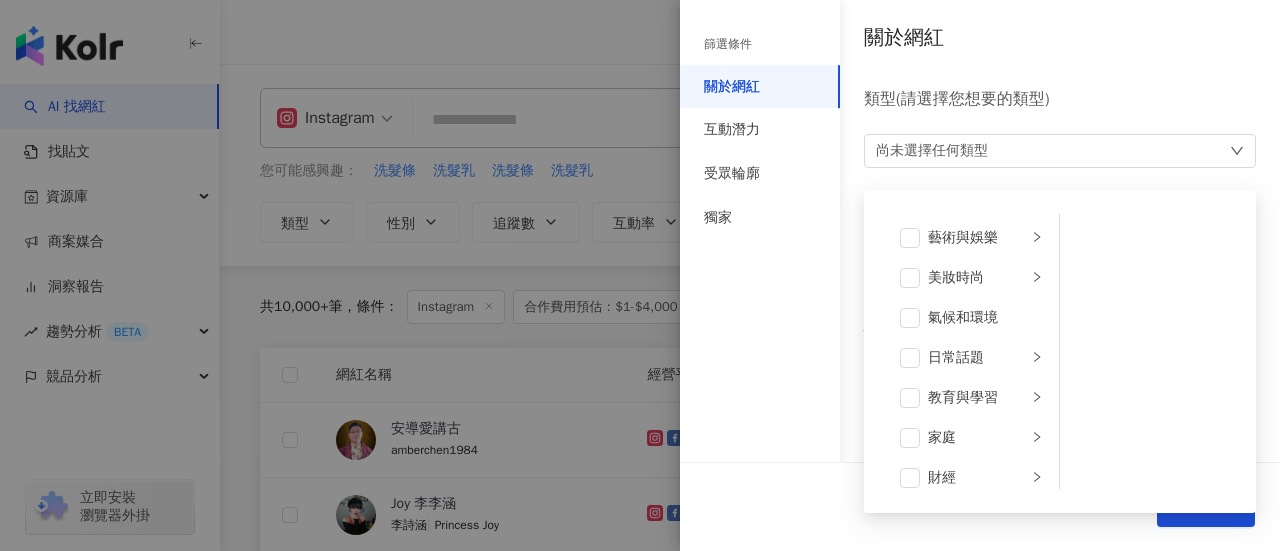 click on "尚未選擇任何類型" at bounding box center (932, 151) 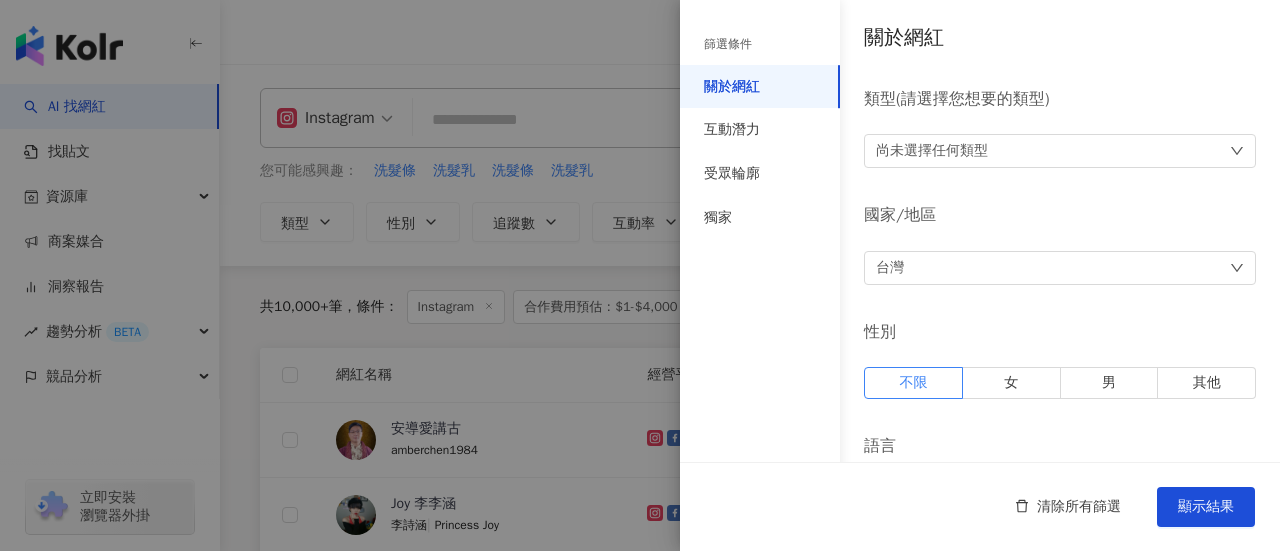 click at bounding box center [640, 275] 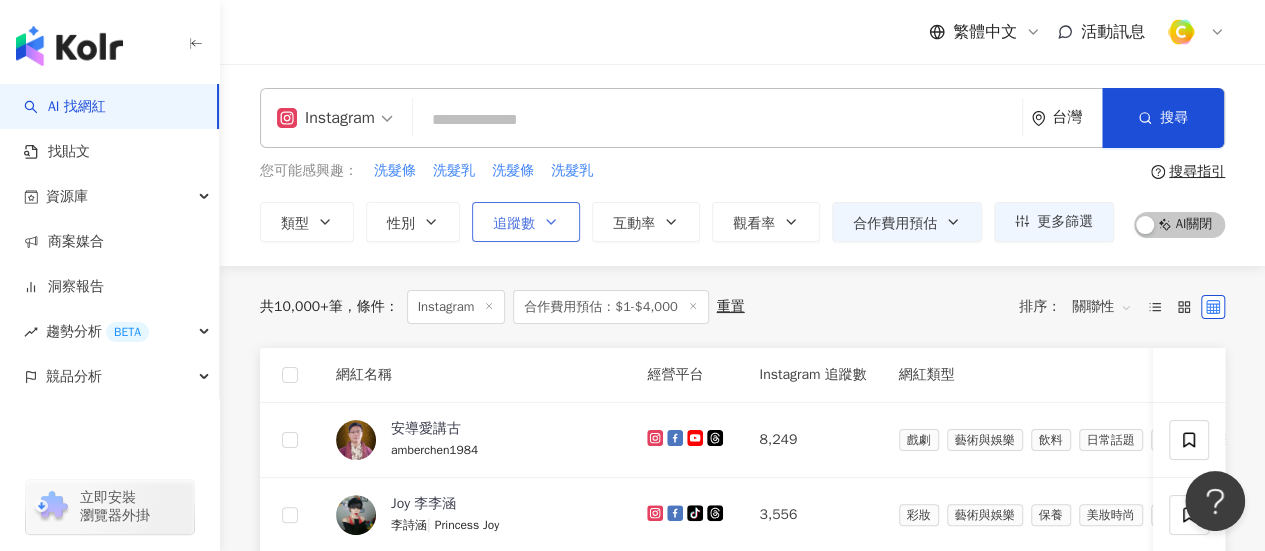 click on "追蹤數" at bounding box center (526, 222) 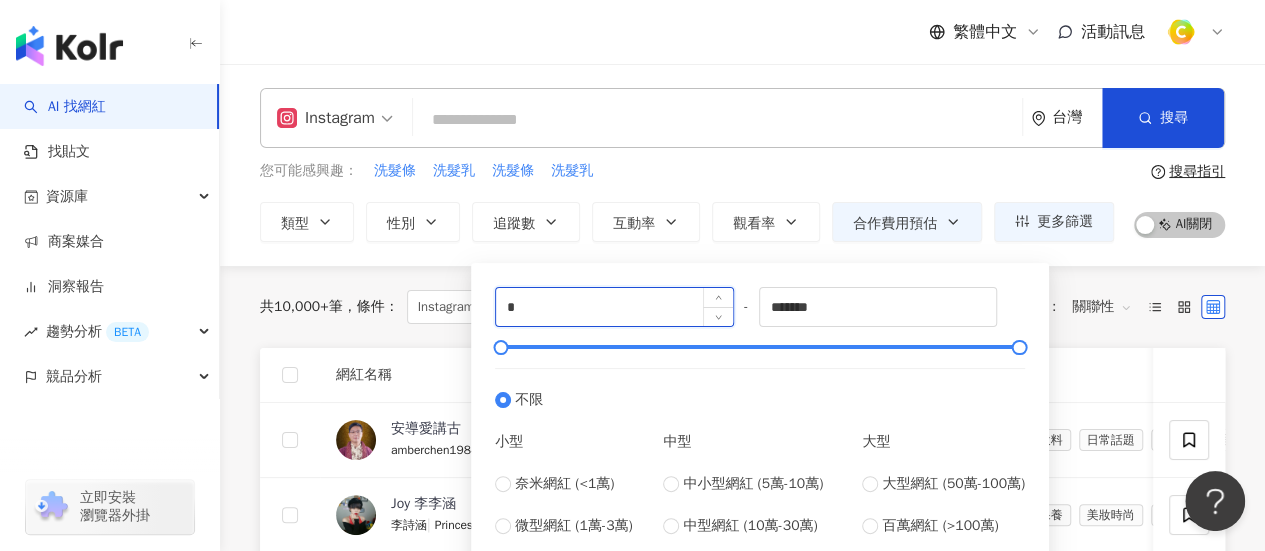 click on "*" at bounding box center [614, 307] 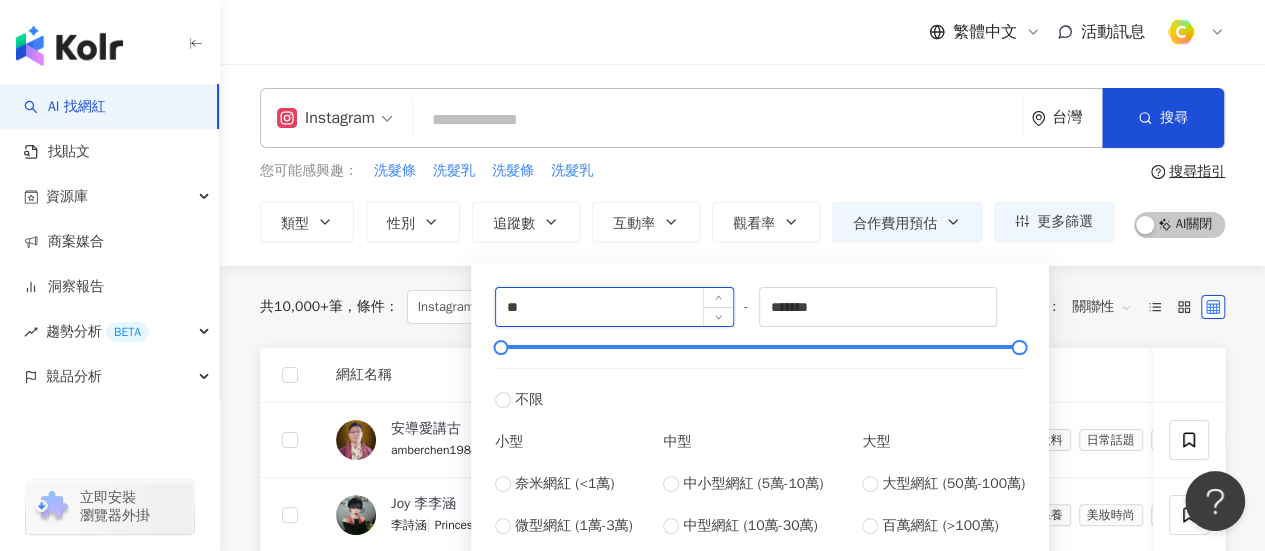 type on "*" 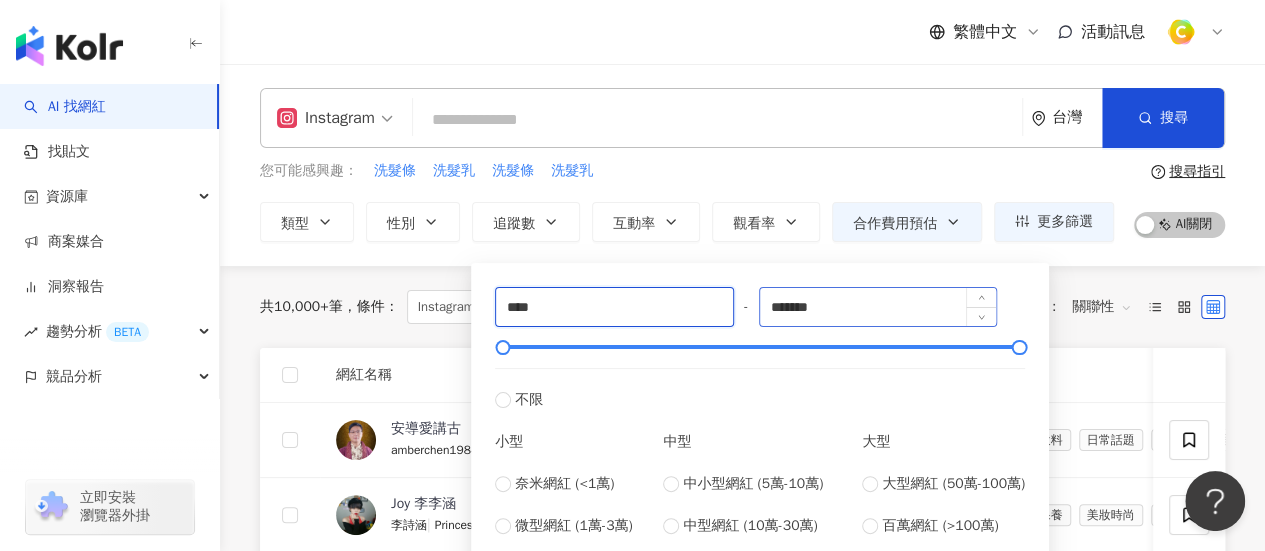 type on "****" 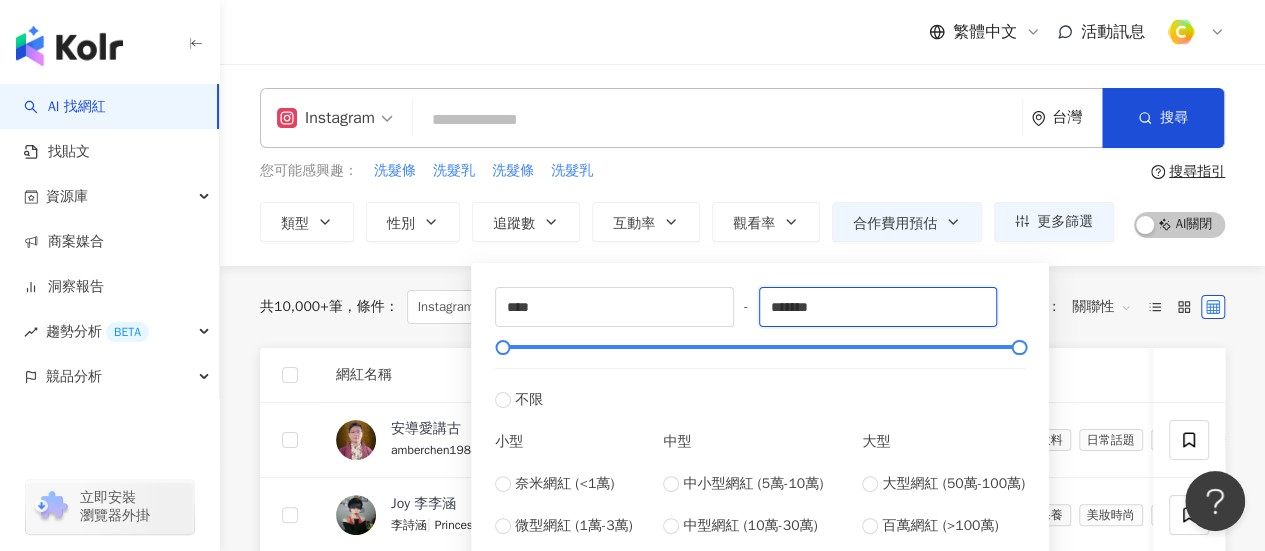 drag, startPoint x: 912, startPoint y: 310, endPoint x: 563, endPoint y: 258, distance: 352.85266 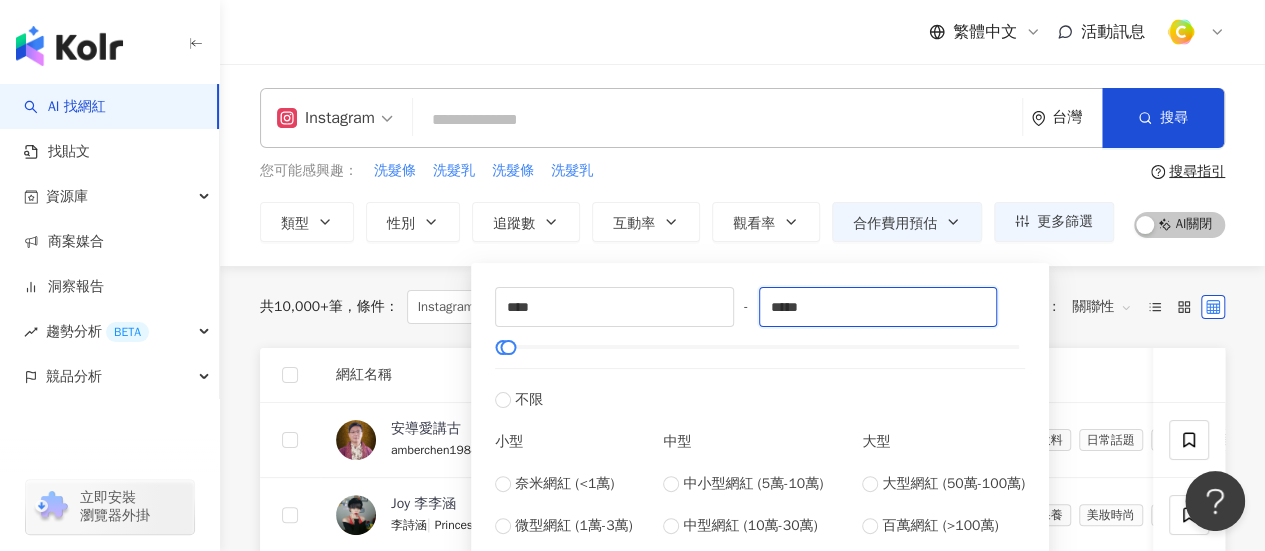 type on "*****" 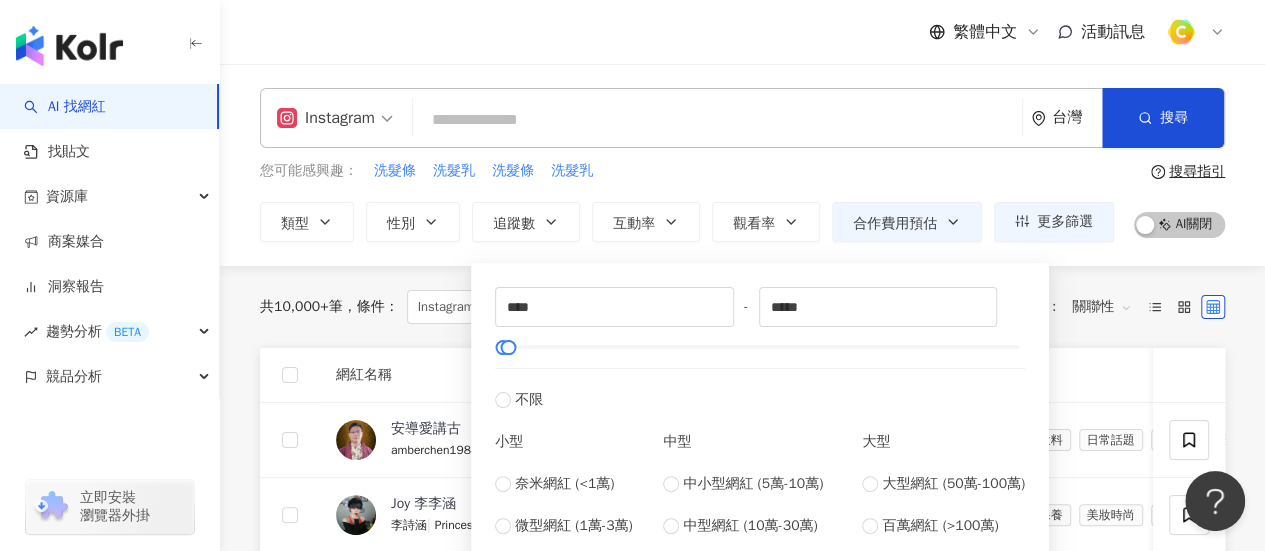 click on "[USERNAME]" at bounding box center [742, 165] 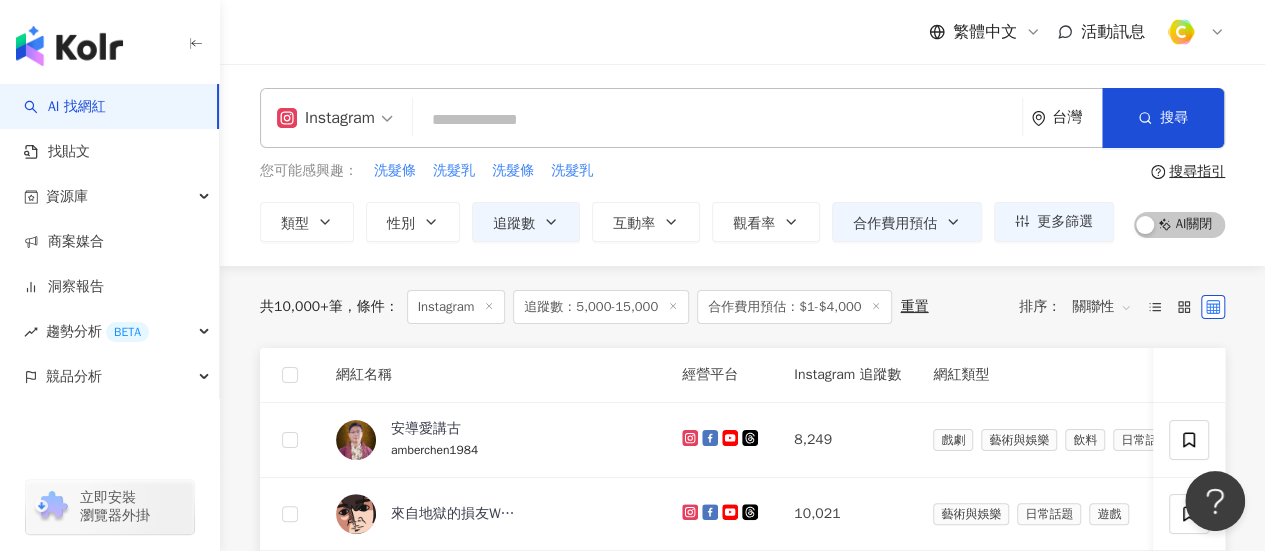 click at bounding box center [717, 120] 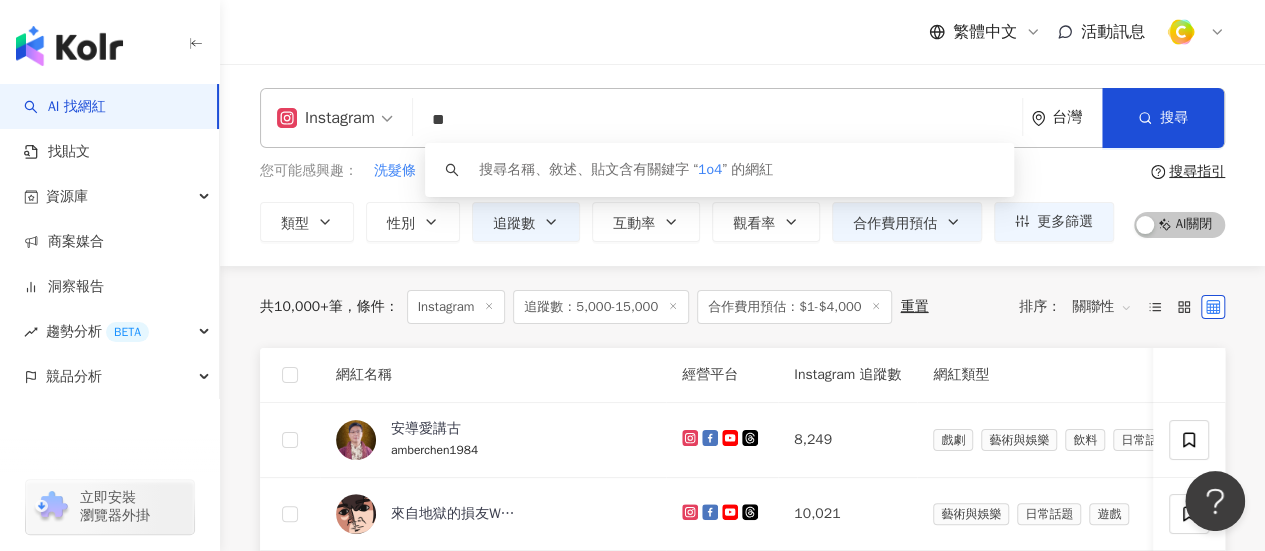 type on "*" 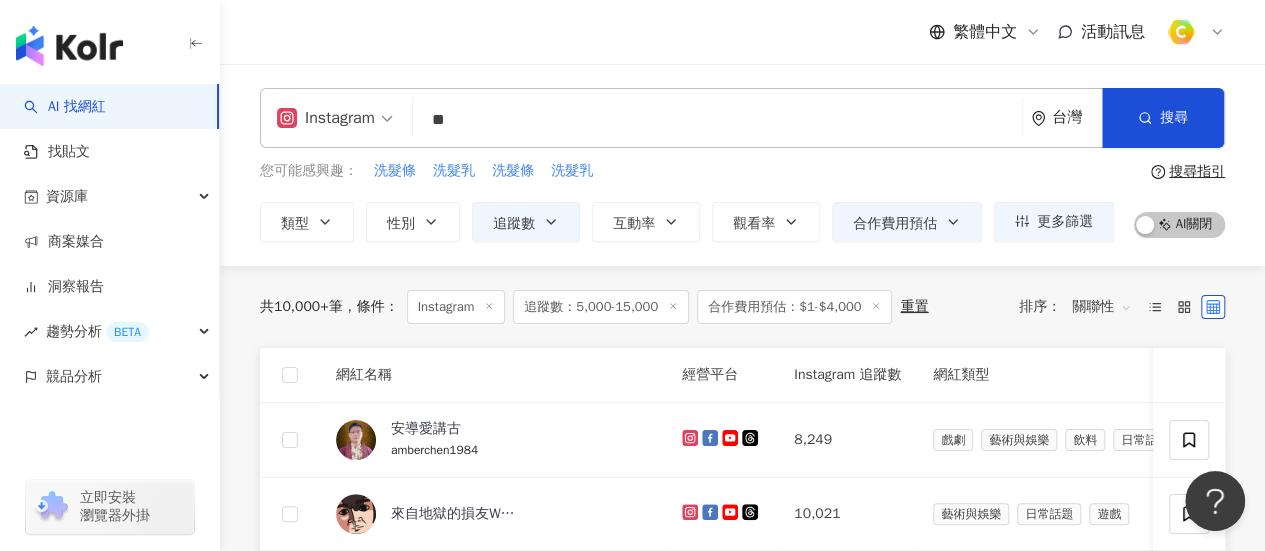 type on "*" 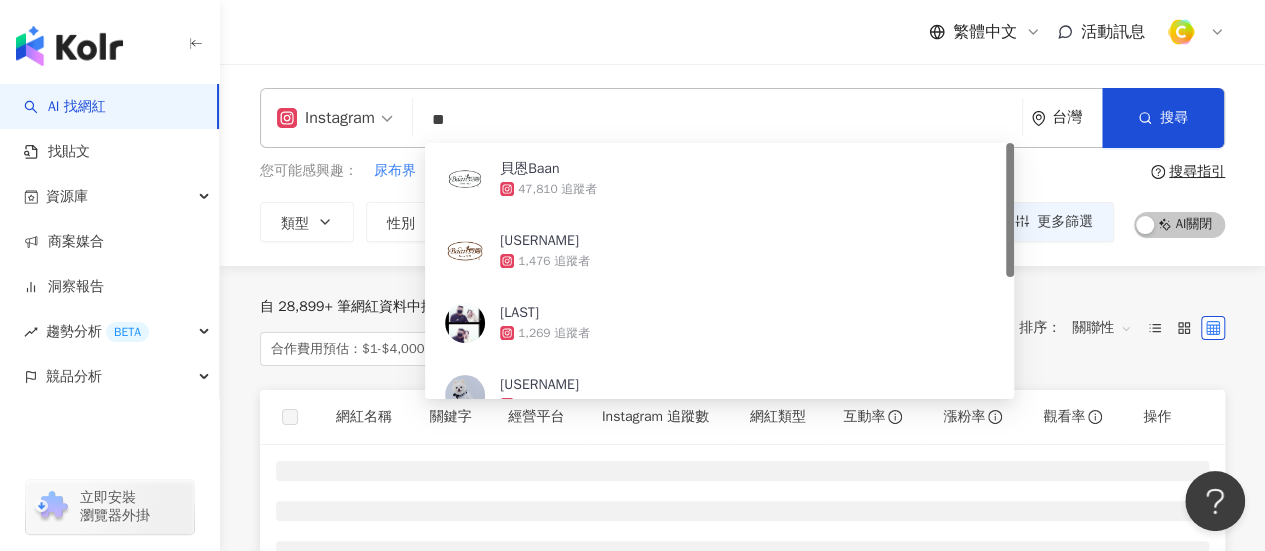click on "**" at bounding box center [717, 120] 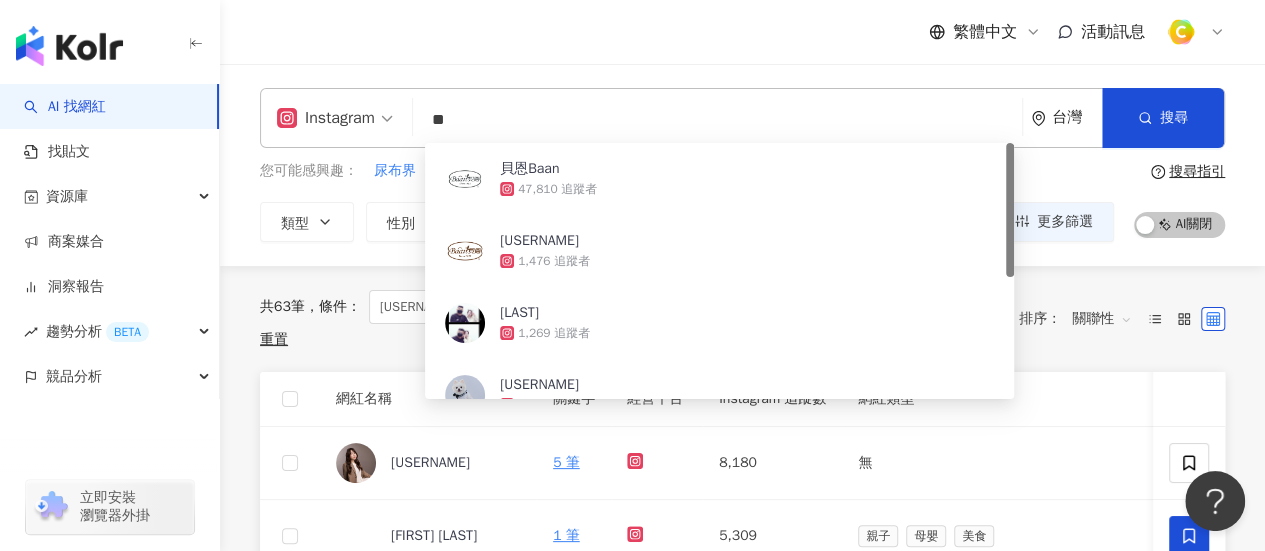 type on "*" 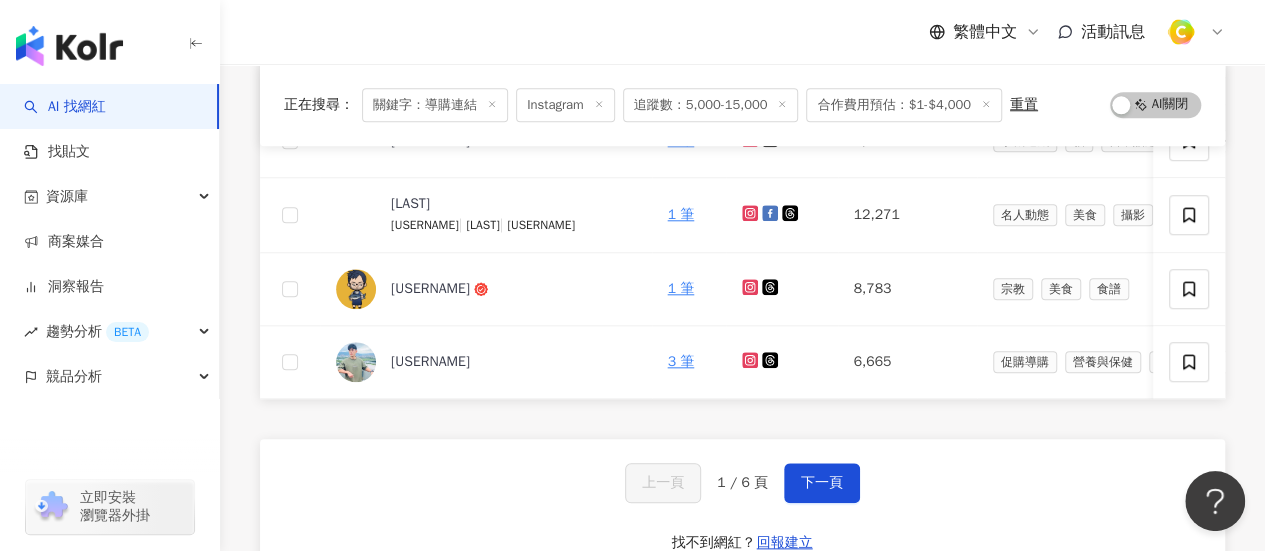 scroll, scrollTop: 900, scrollLeft: 0, axis: vertical 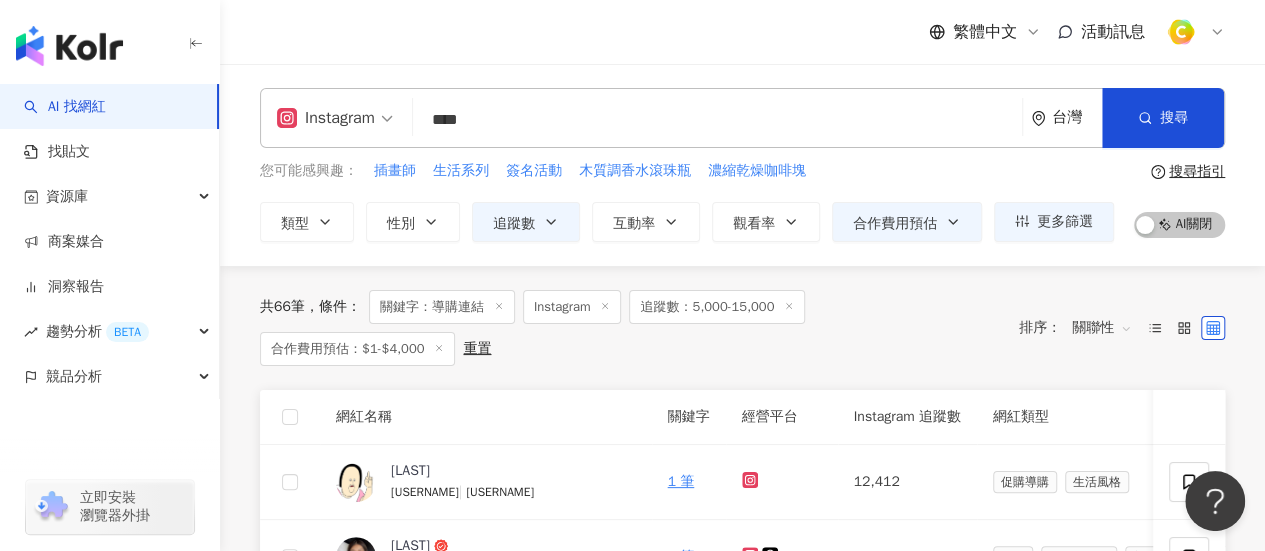 click on "****" at bounding box center (717, 120) 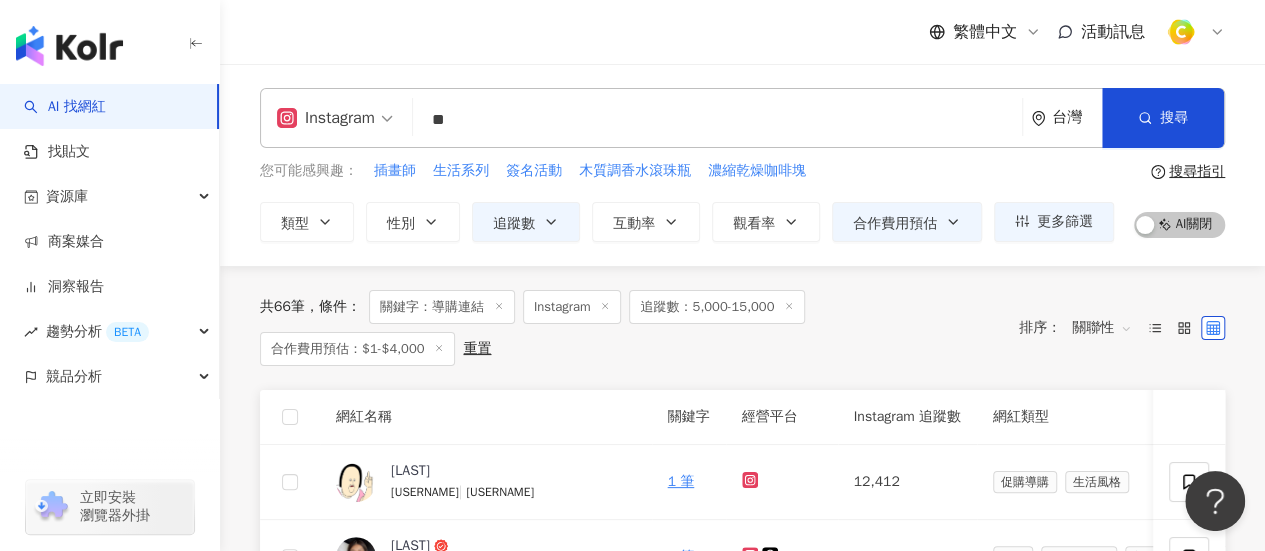 type on "*" 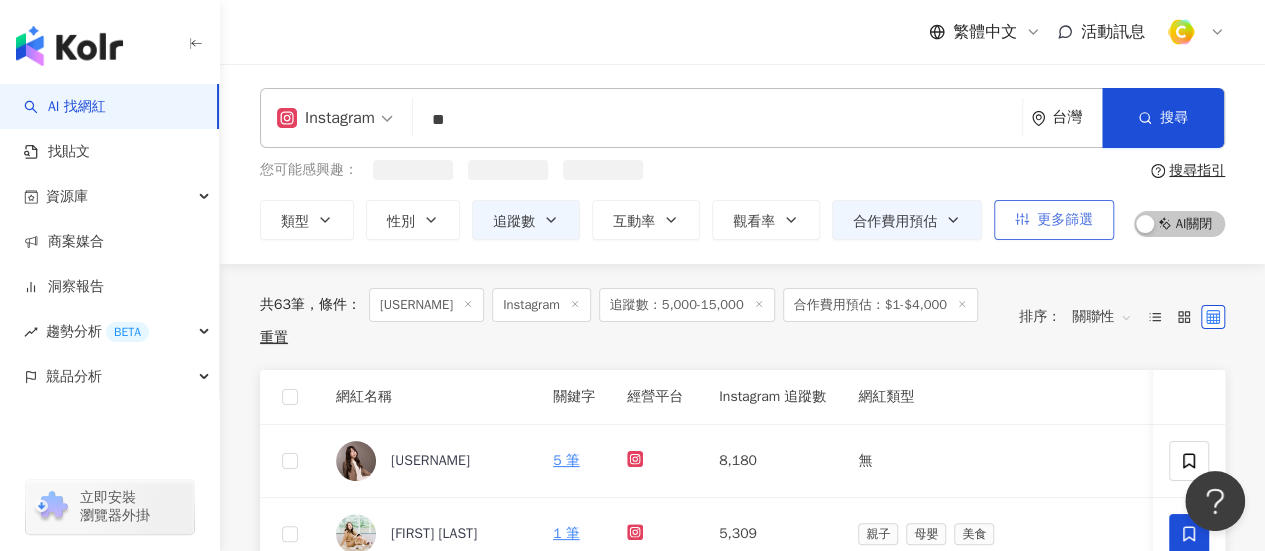 click on "更多篩選" at bounding box center [1065, 220] 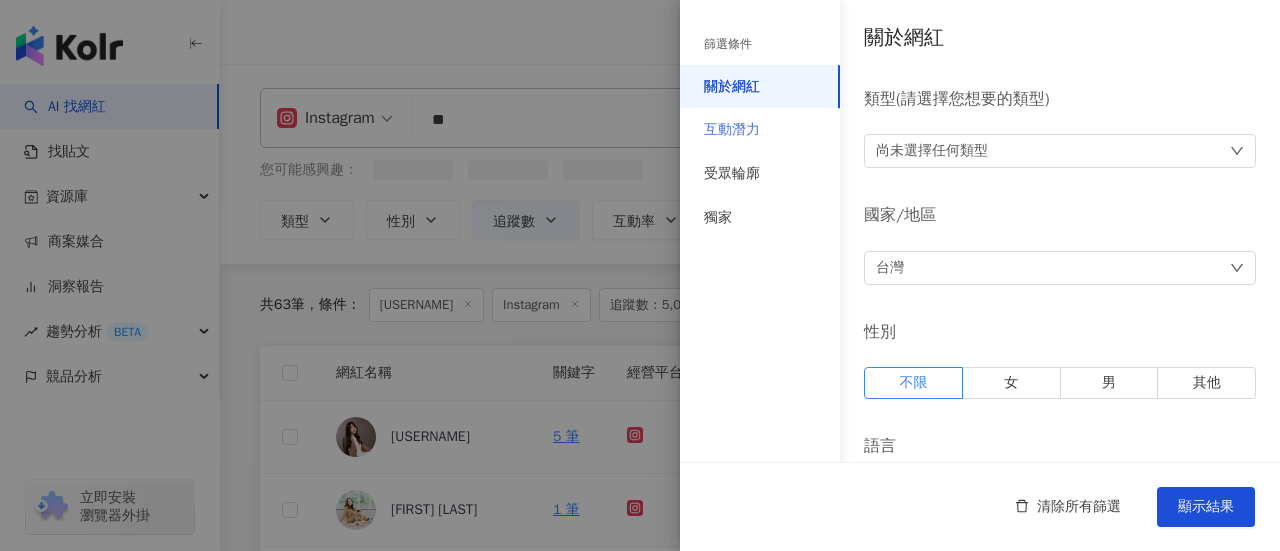 click on "互動潛力" at bounding box center (760, 130) 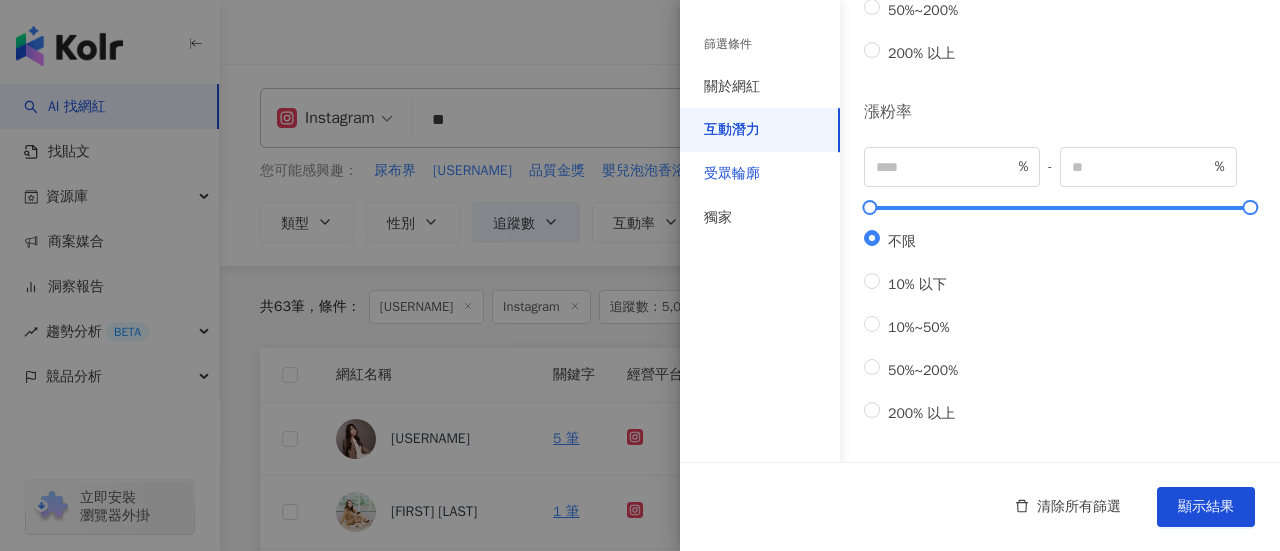 click on "受眾輪廓" at bounding box center [732, 174] 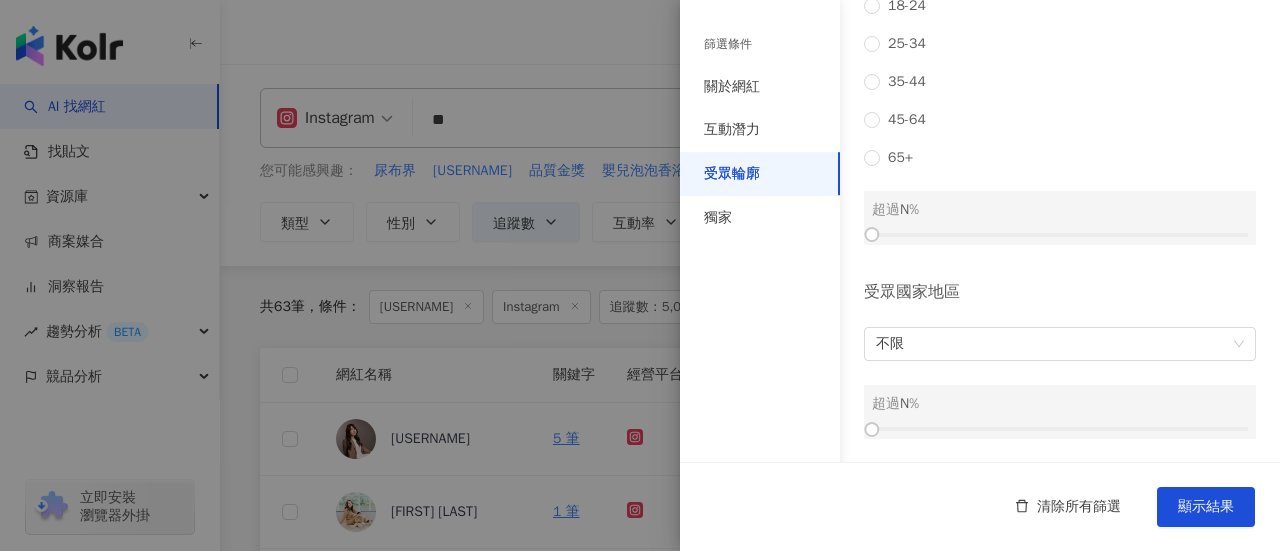 scroll, scrollTop: 0, scrollLeft: 0, axis: both 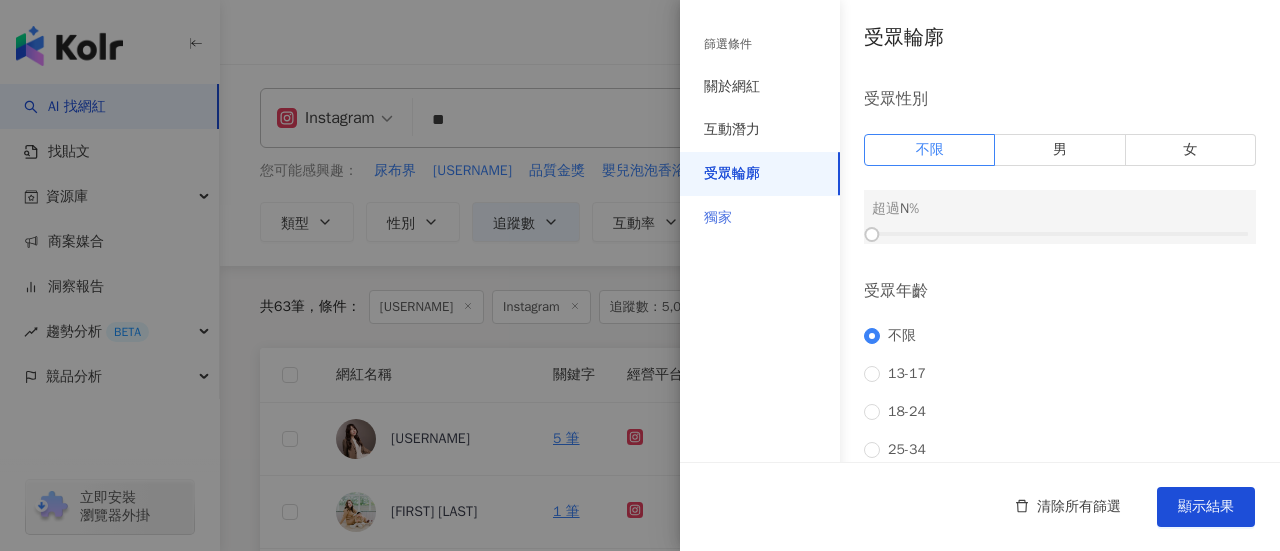 click on "獨家" at bounding box center (760, 218) 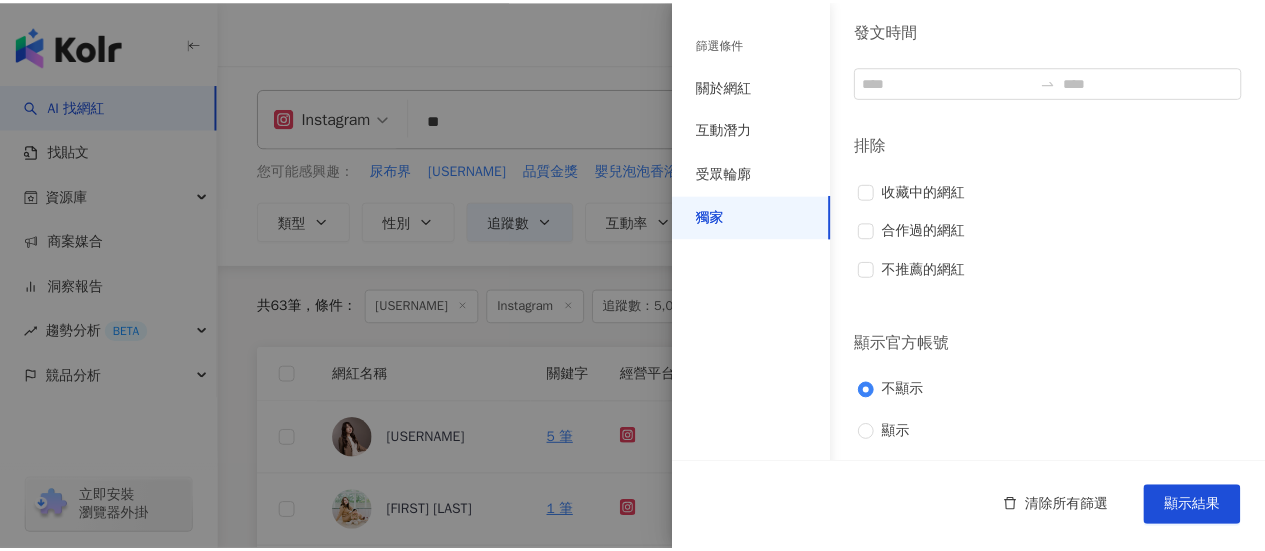 scroll, scrollTop: 0, scrollLeft: 0, axis: both 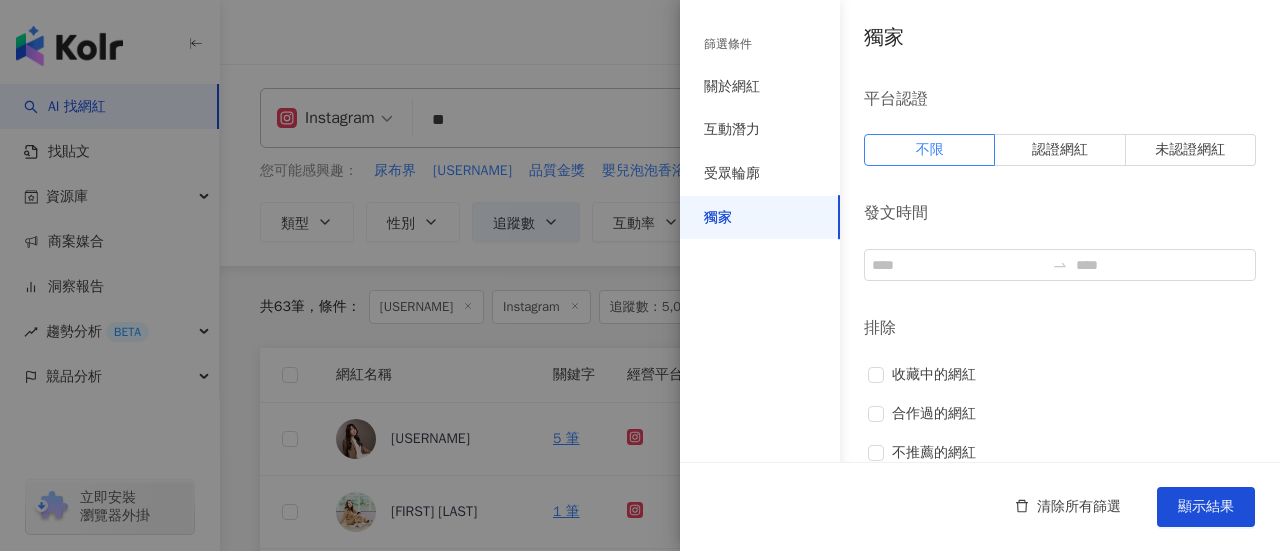 click at bounding box center (640, 275) 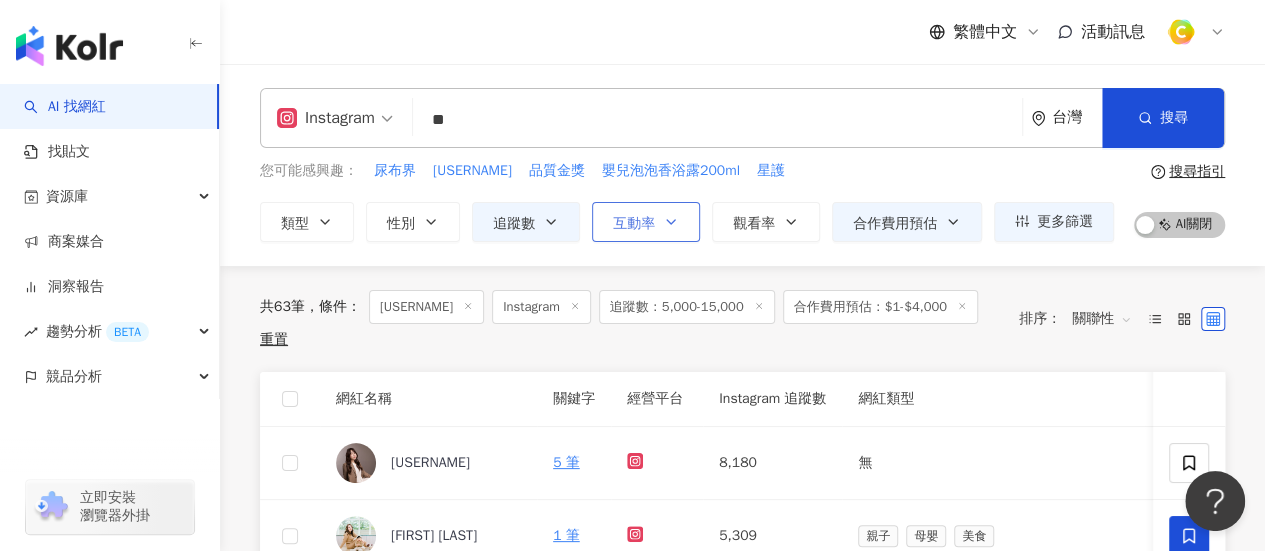 click on "互動率" at bounding box center (634, 224) 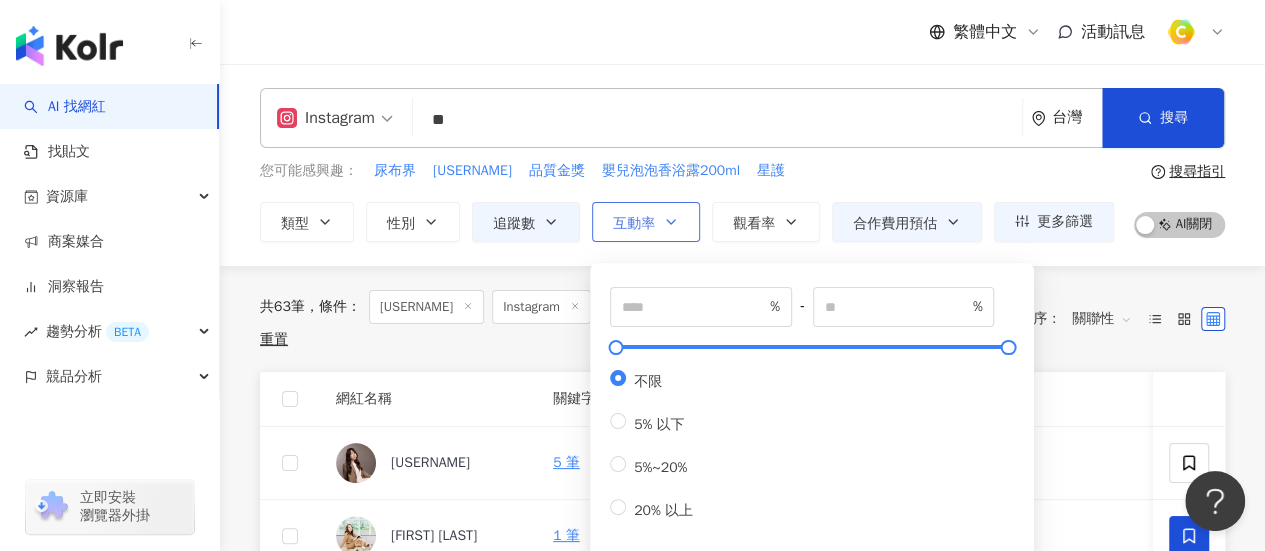 click on "互動率" at bounding box center (634, 224) 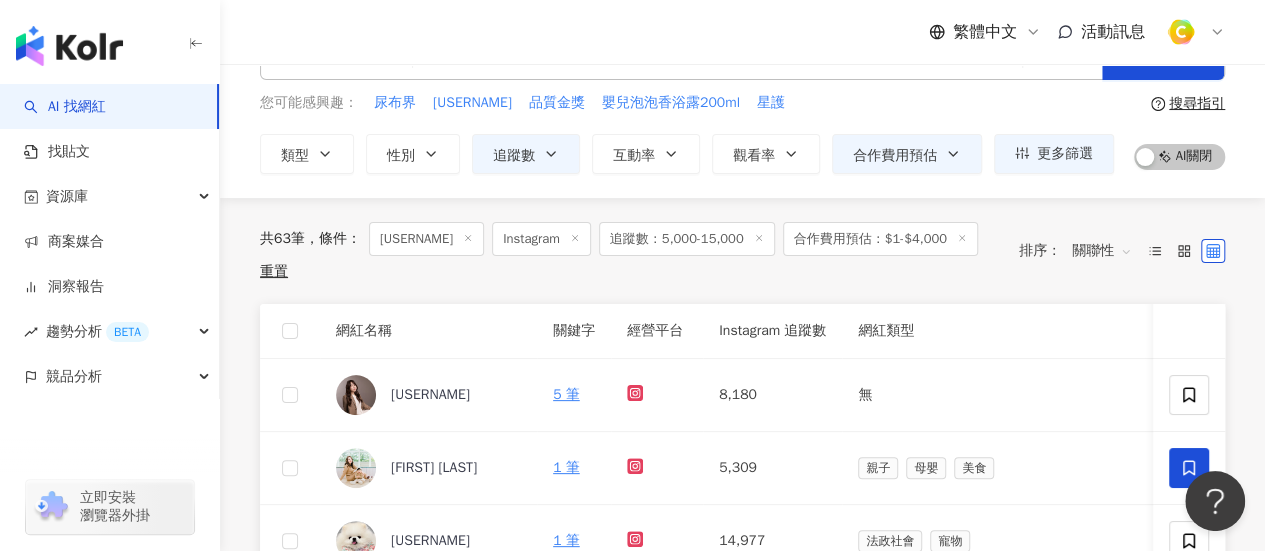 scroll, scrollTop: 100, scrollLeft: 0, axis: vertical 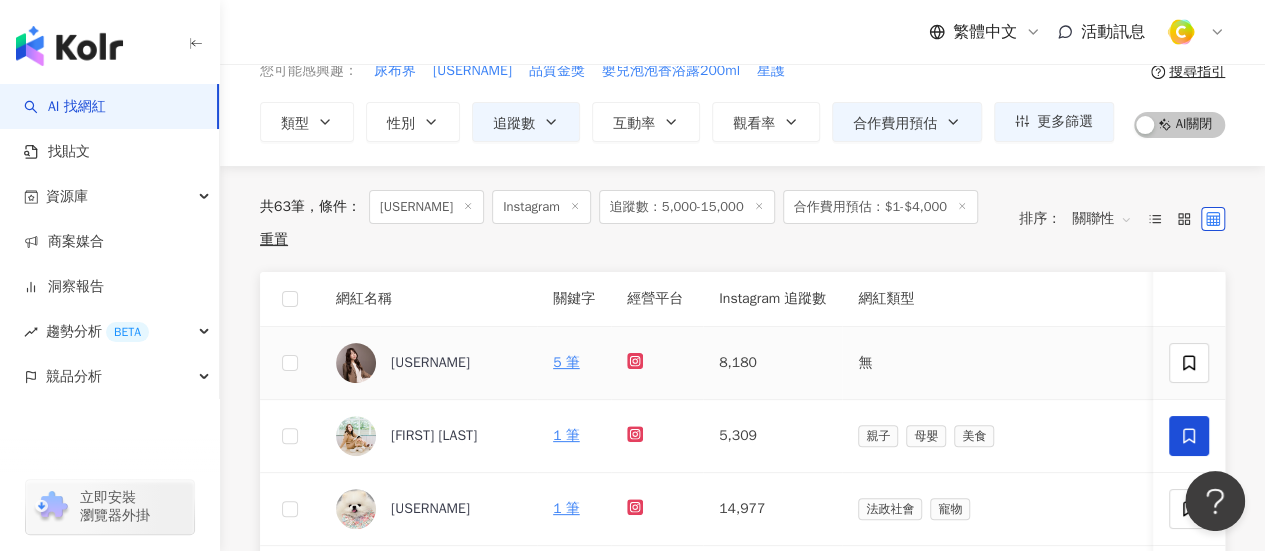 click 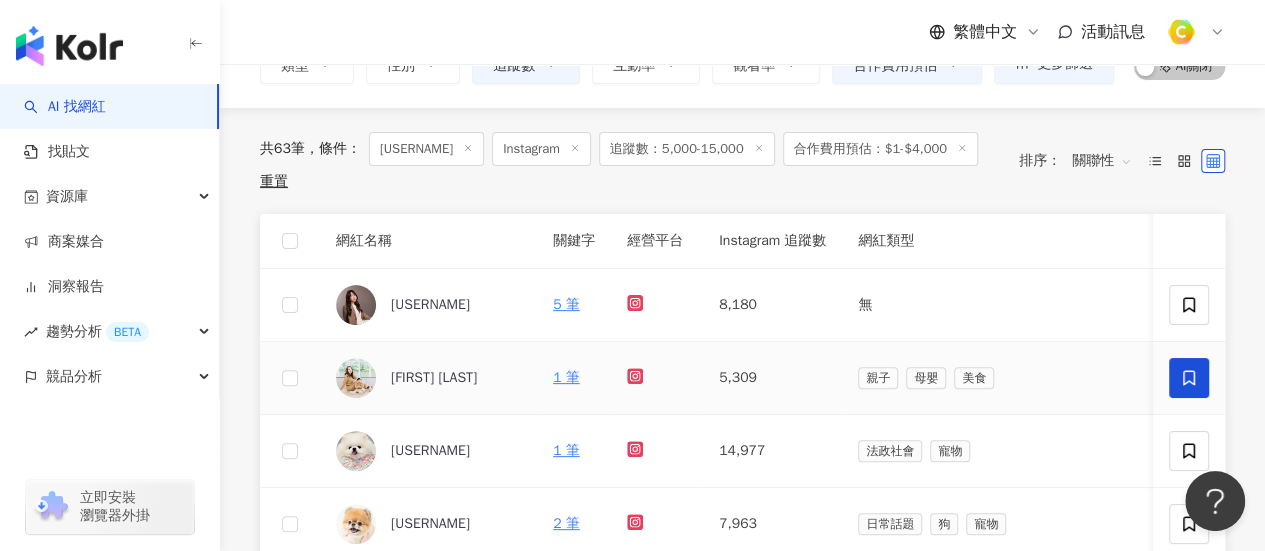 scroll, scrollTop: 200, scrollLeft: 0, axis: vertical 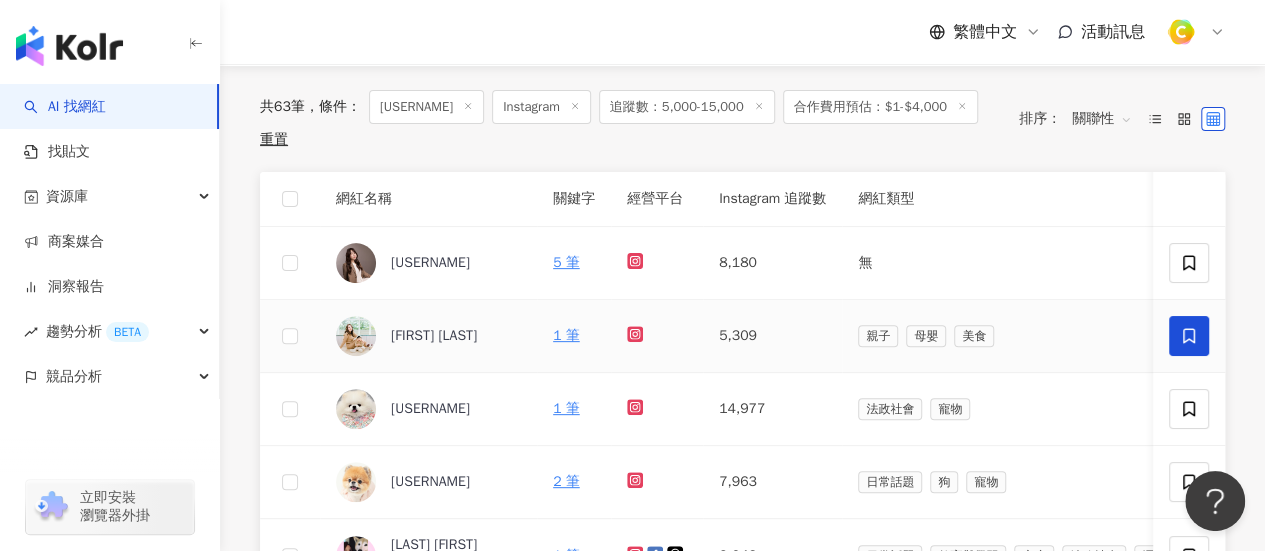 click 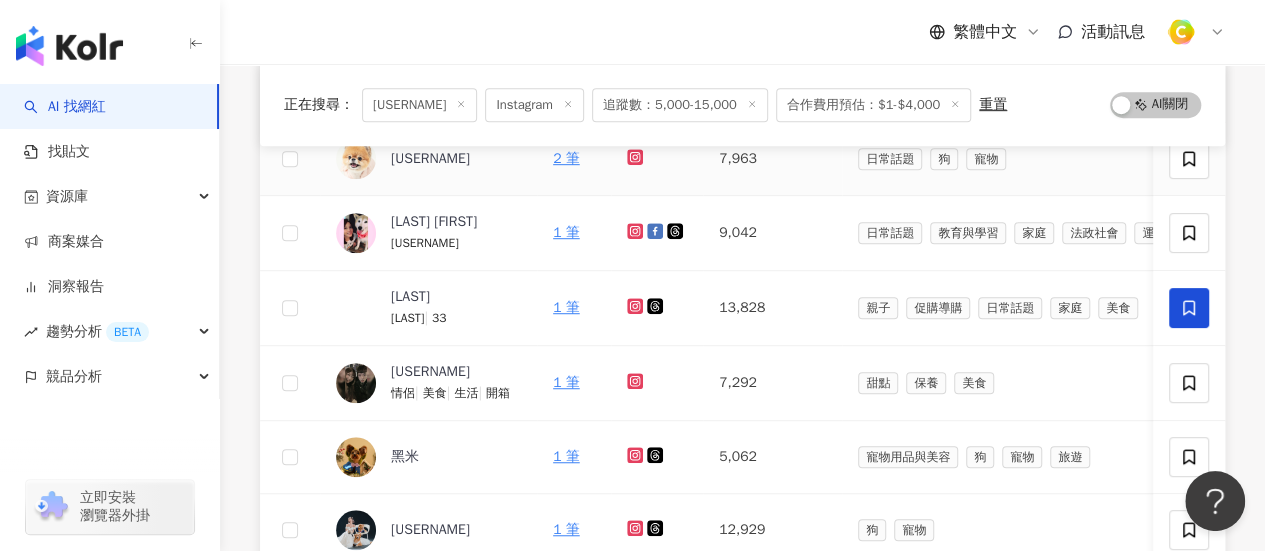 scroll, scrollTop: 500, scrollLeft: 0, axis: vertical 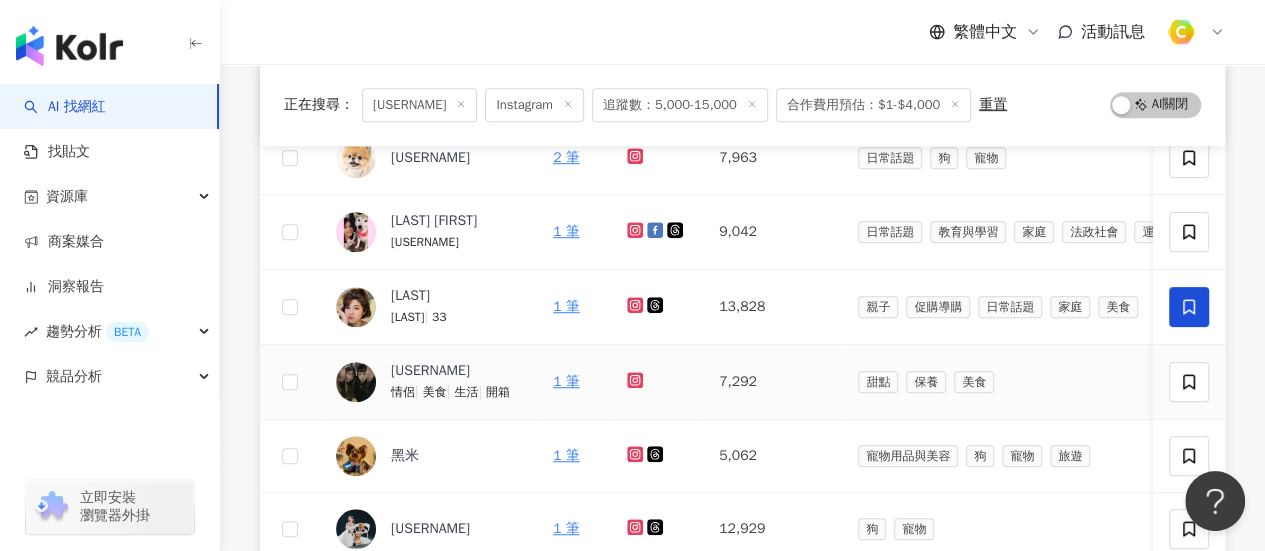 click 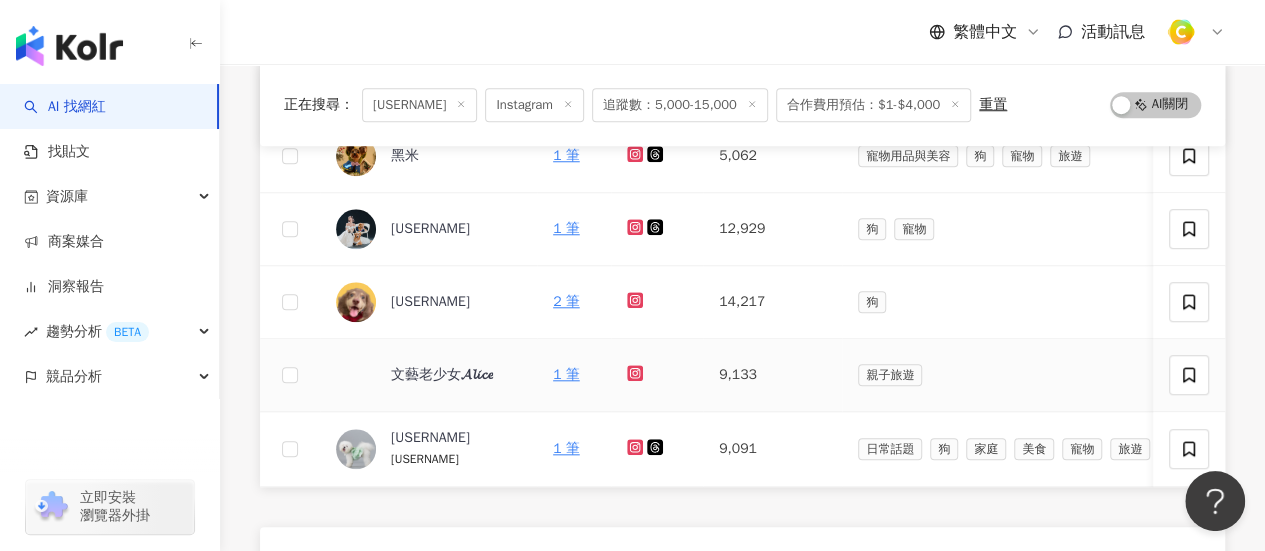 scroll, scrollTop: 1000, scrollLeft: 0, axis: vertical 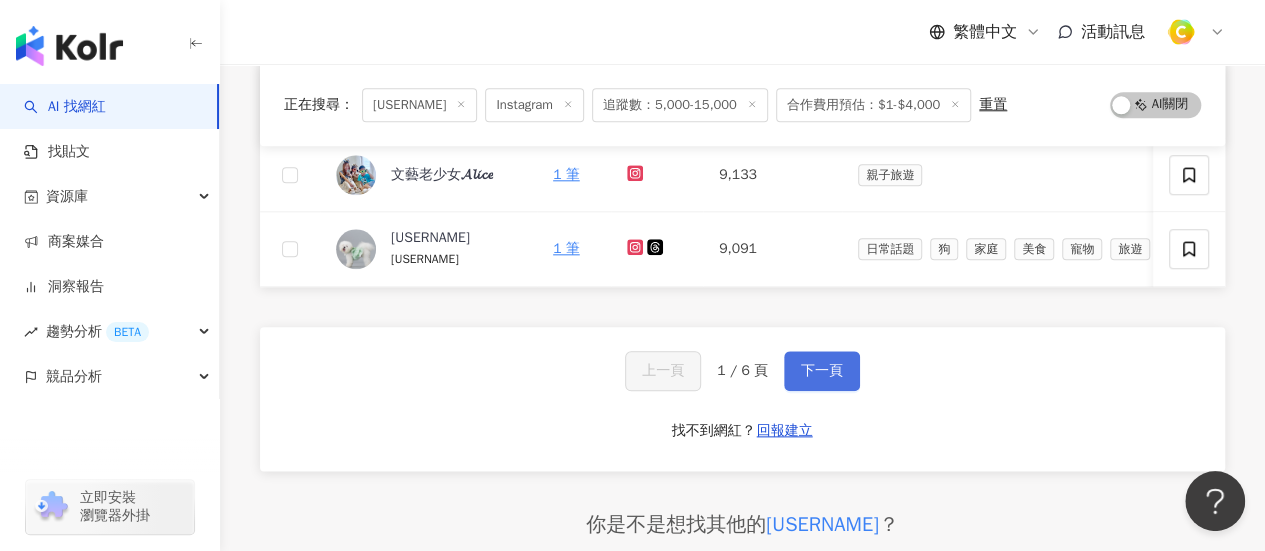 click on "下一頁" at bounding box center [822, 371] 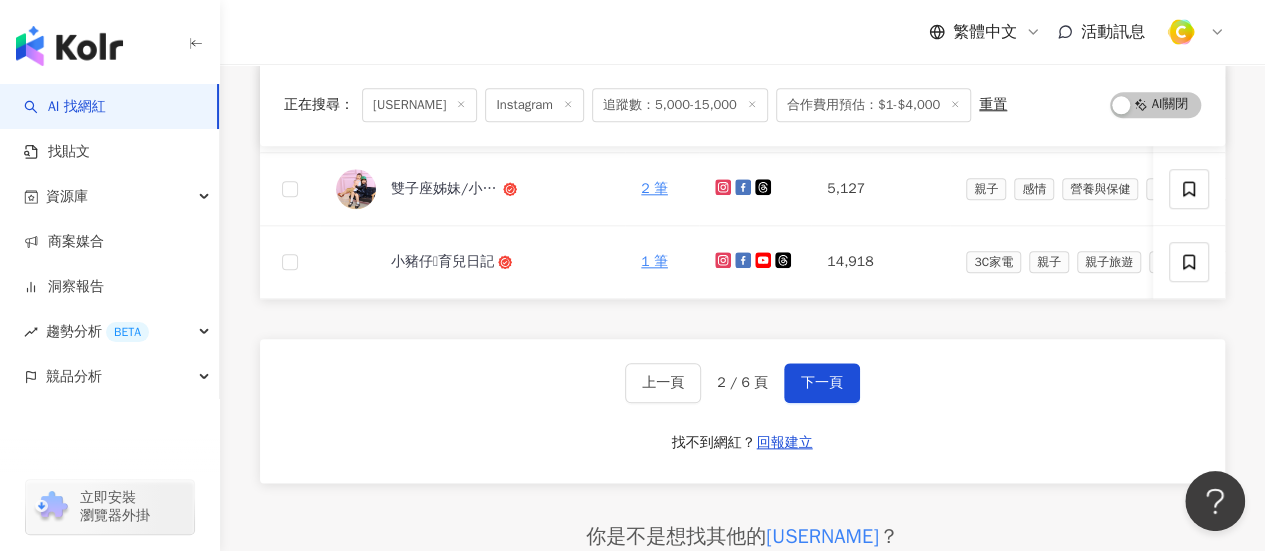 scroll, scrollTop: 1000, scrollLeft: 0, axis: vertical 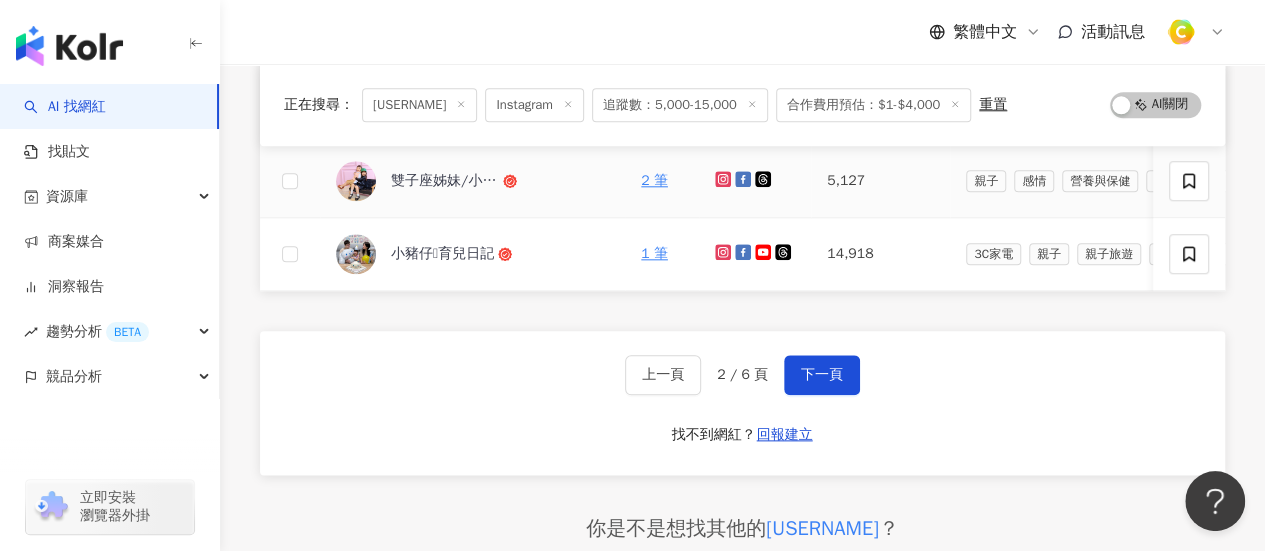 click 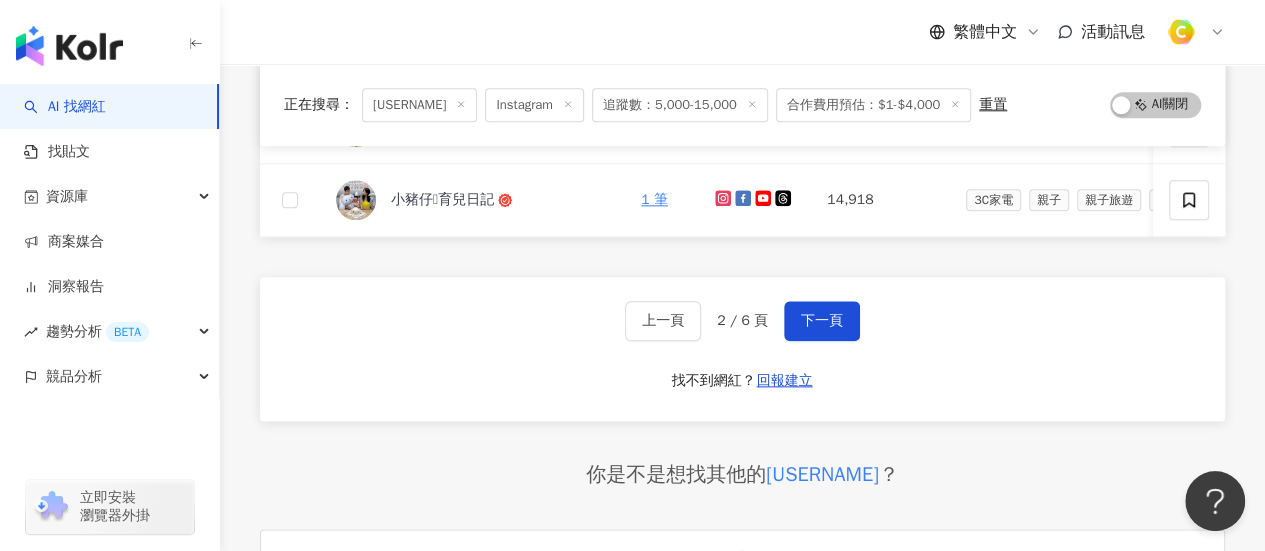 scroll, scrollTop: 1000, scrollLeft: 0, axis: vertical 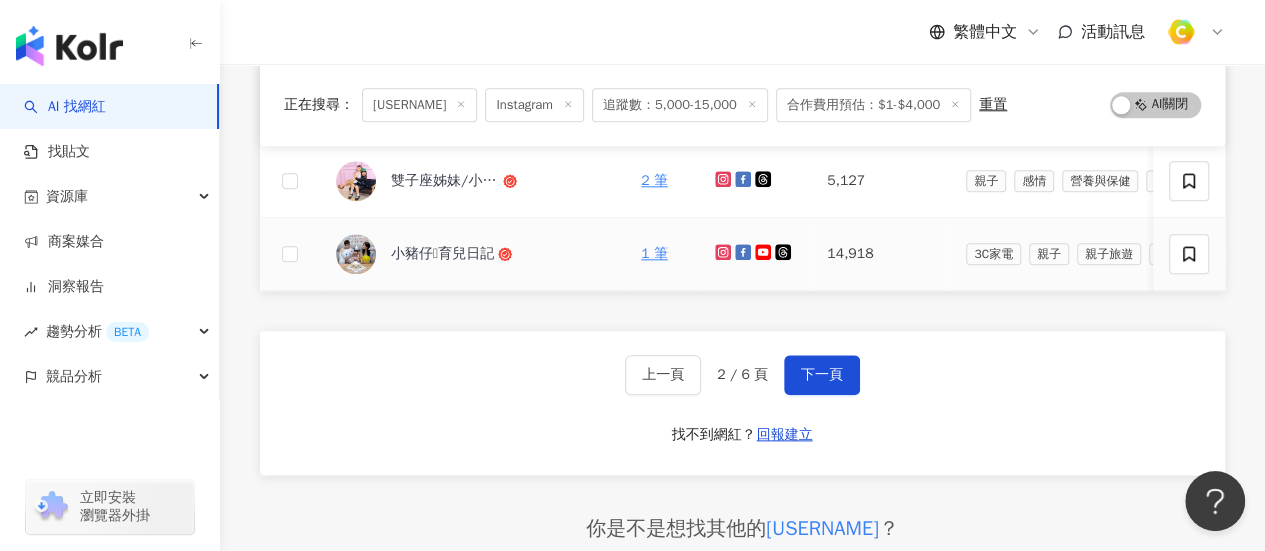 click 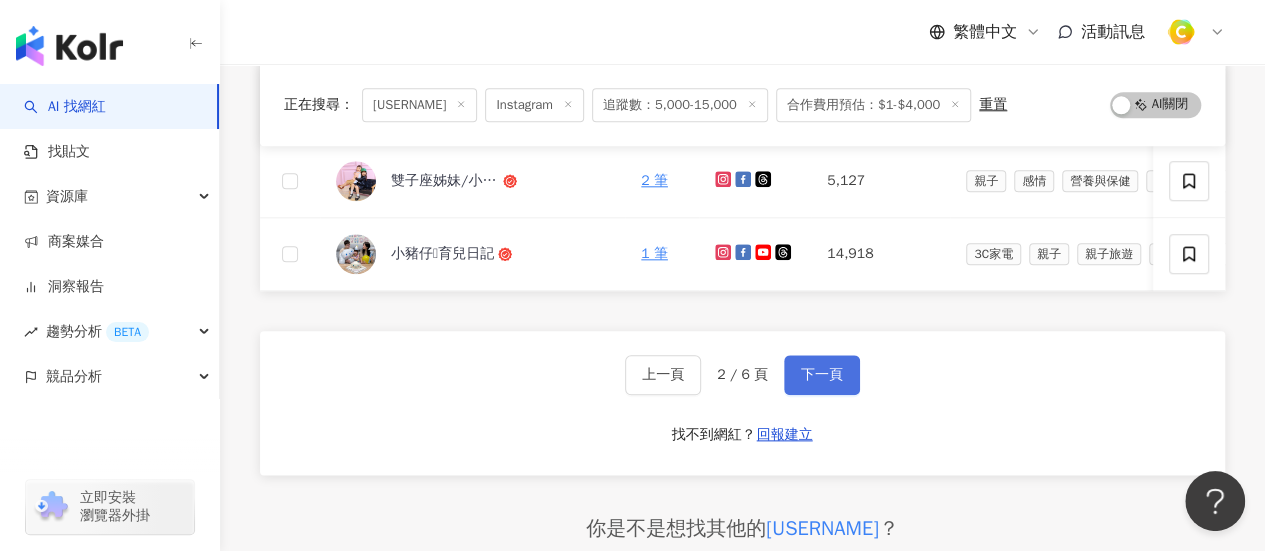 click on "下一頁" at bounding box center [822, 375] 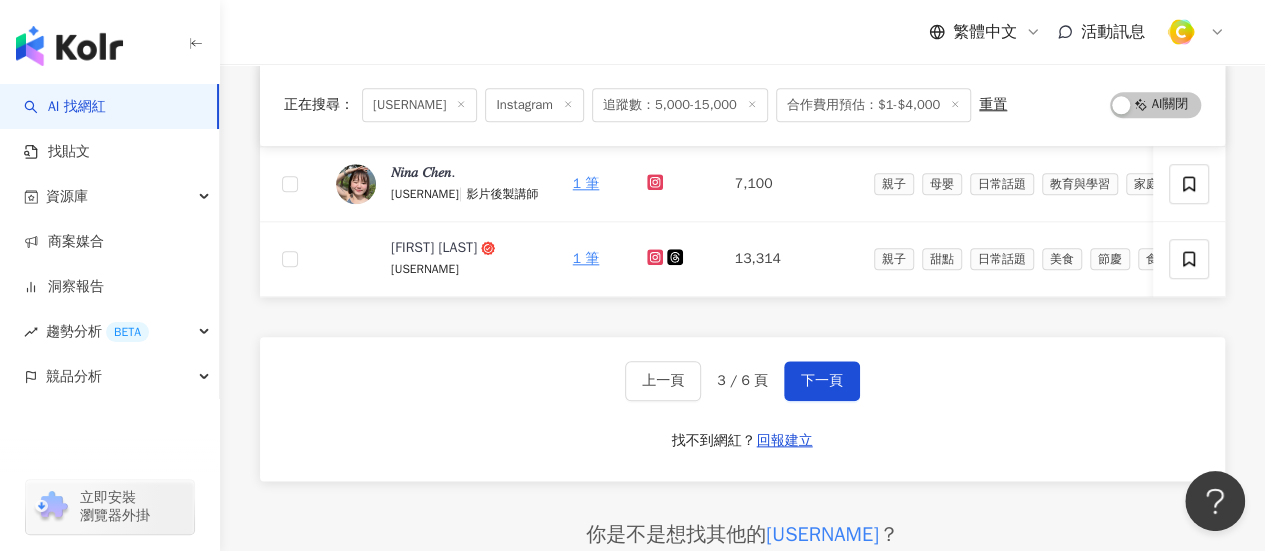 scroll, scrollTop: 1000, scrollLeft: 0, axis: vertical 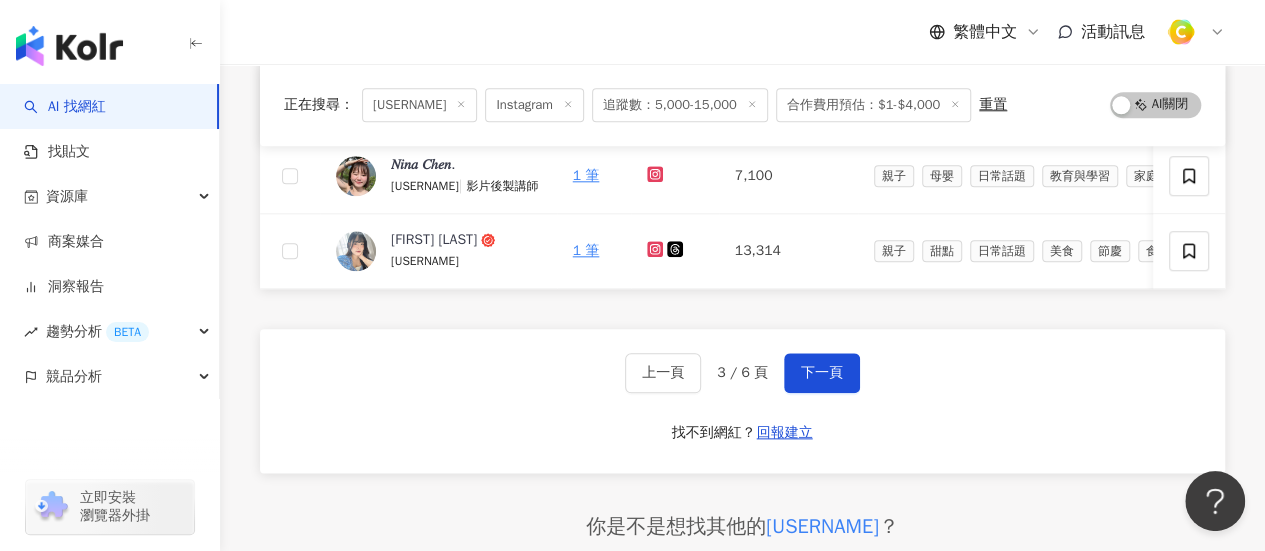 click on "繁體中文 活動訊息" at bounding box center [742, 32] 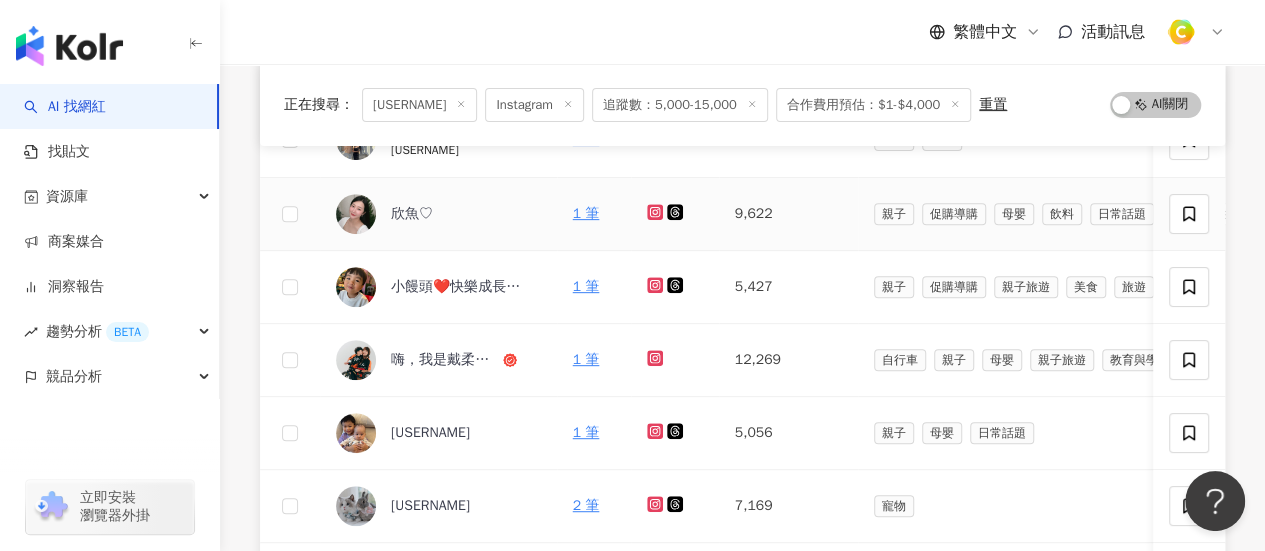 scroll, scrollTop: 200, scrollLeft: 0, axis: vertical 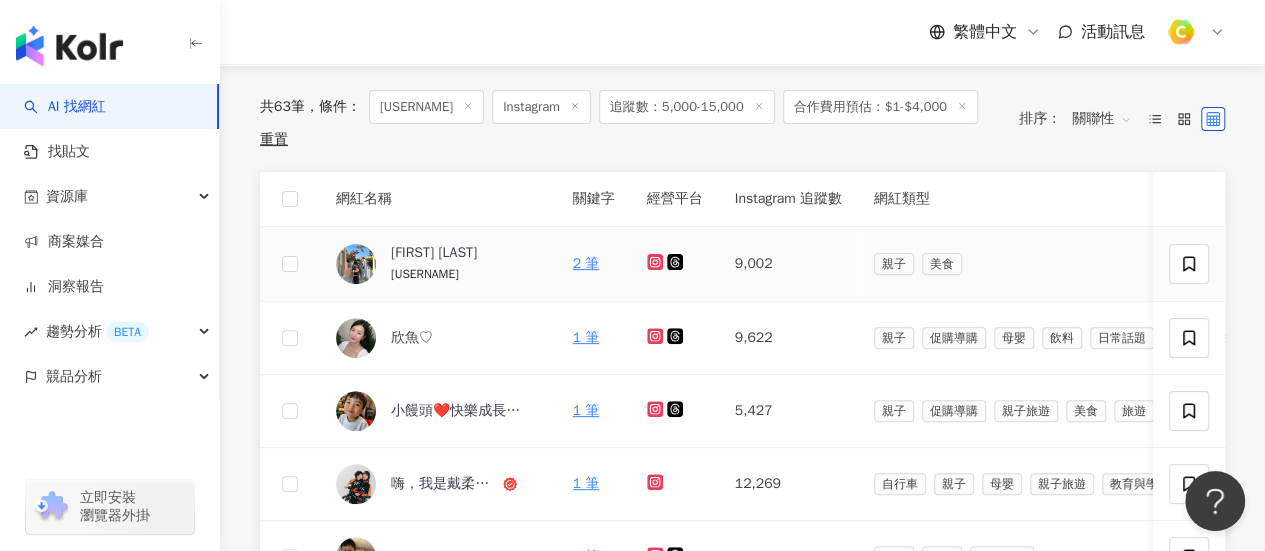 click 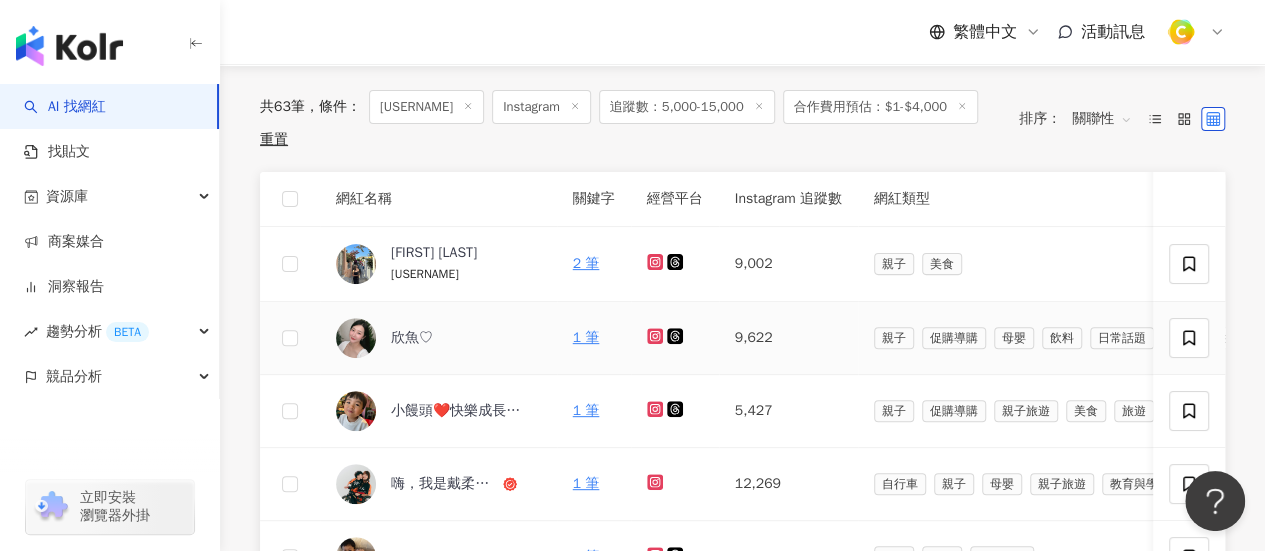 click 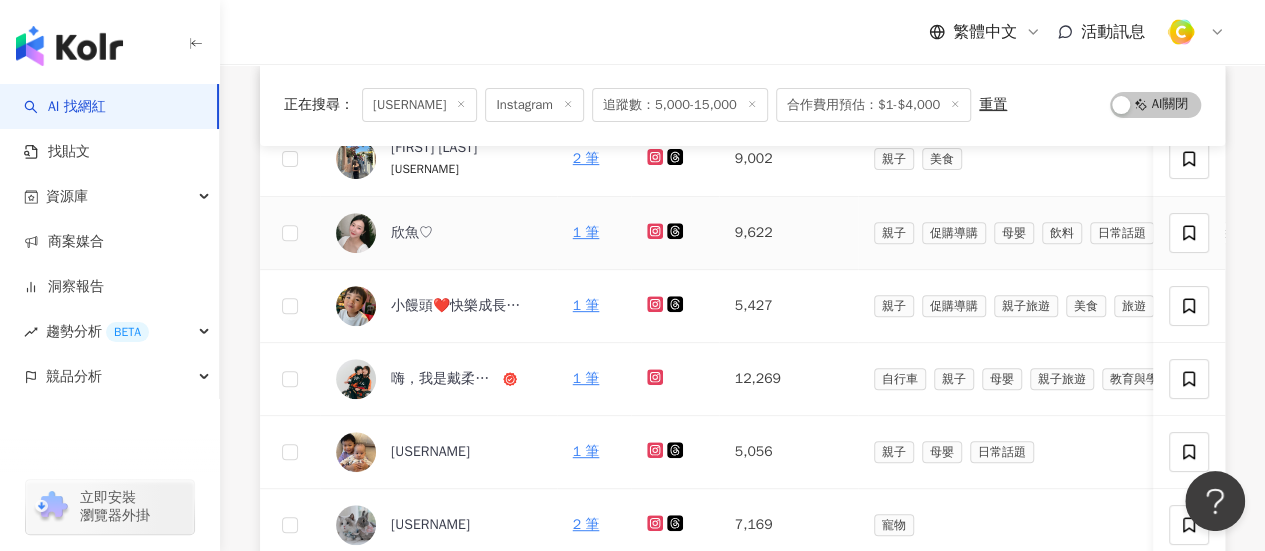 scroll, scrollTop: 300, scrollLeft: 0, axis: vertical 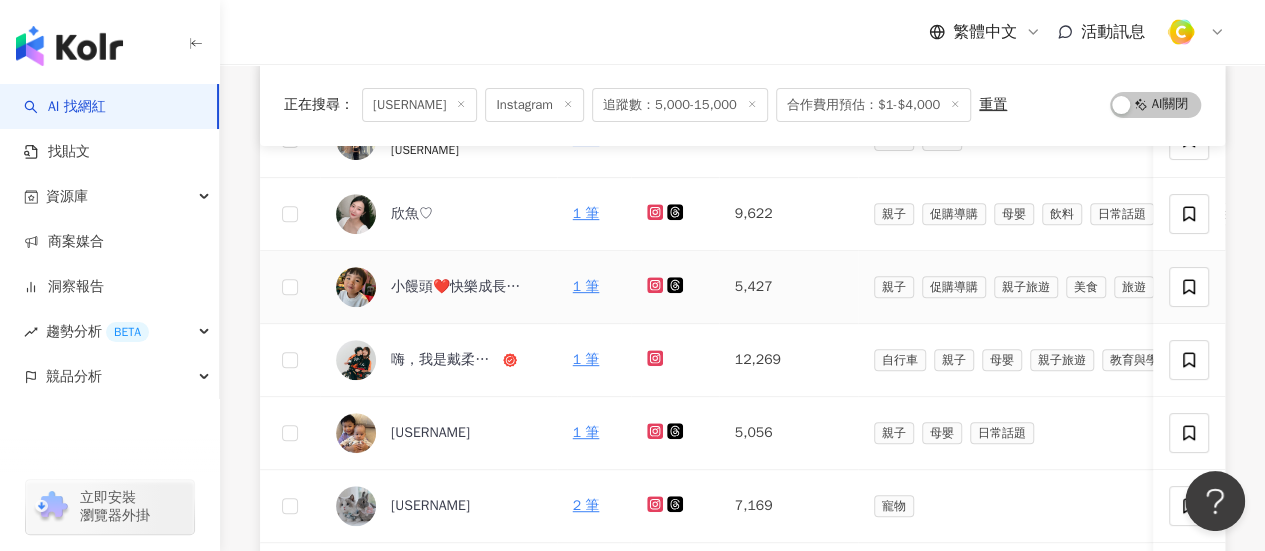 click 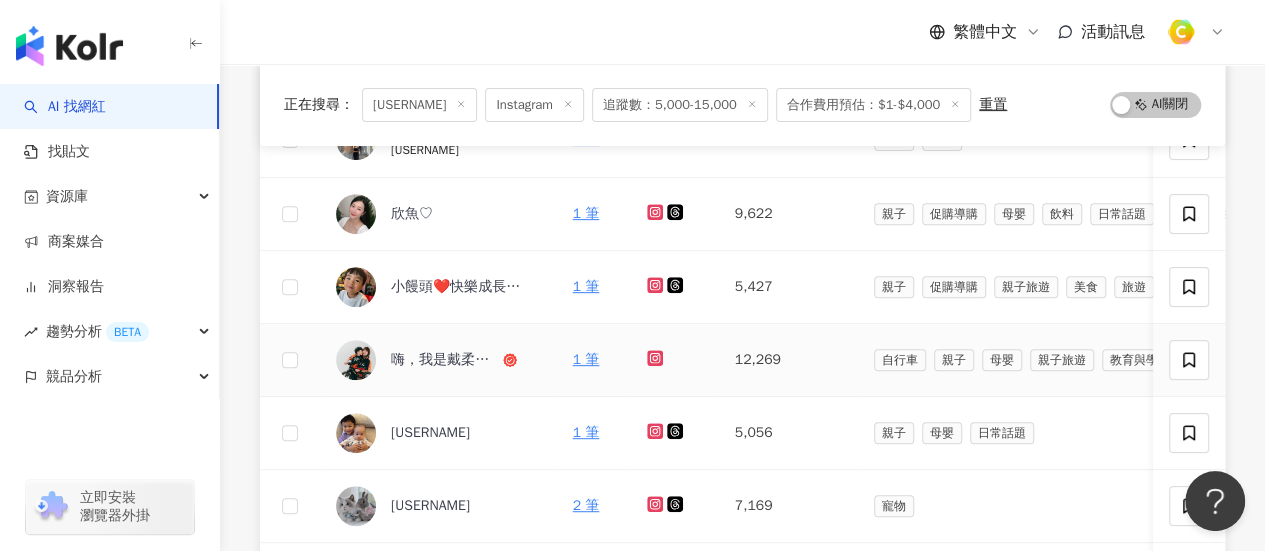 click at bounding box center (657, 359) 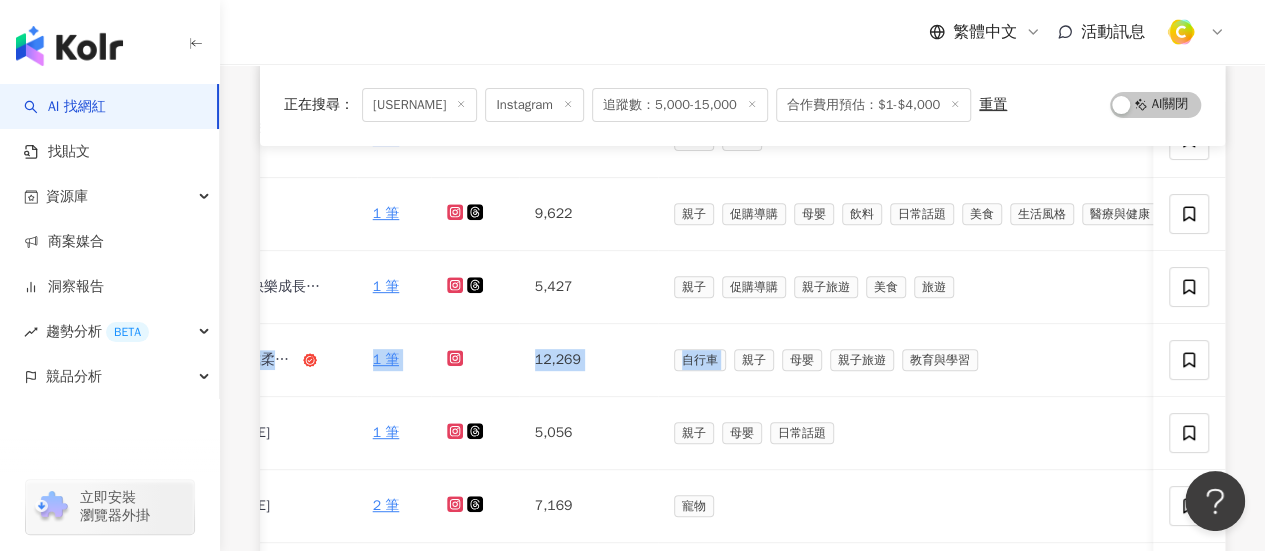 scroll, scrollTop: 0, scrollLeft: 0, axis: both 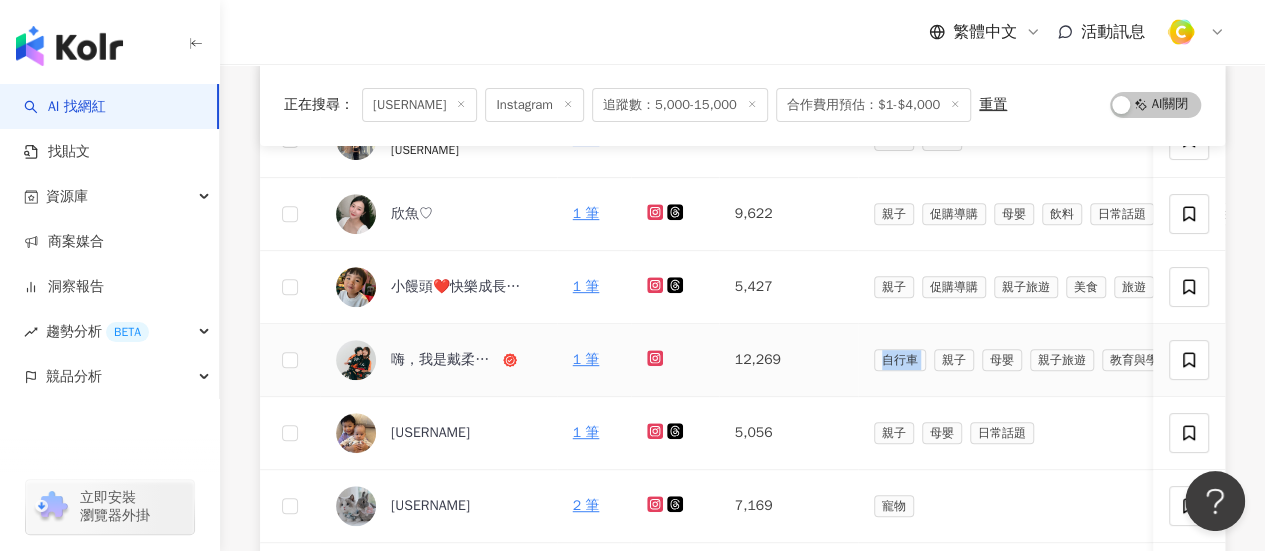 drag, startPoint x: 972, startPoint y: 389, endPoint x: 794, endPoint y: 373, distance: 178.71765 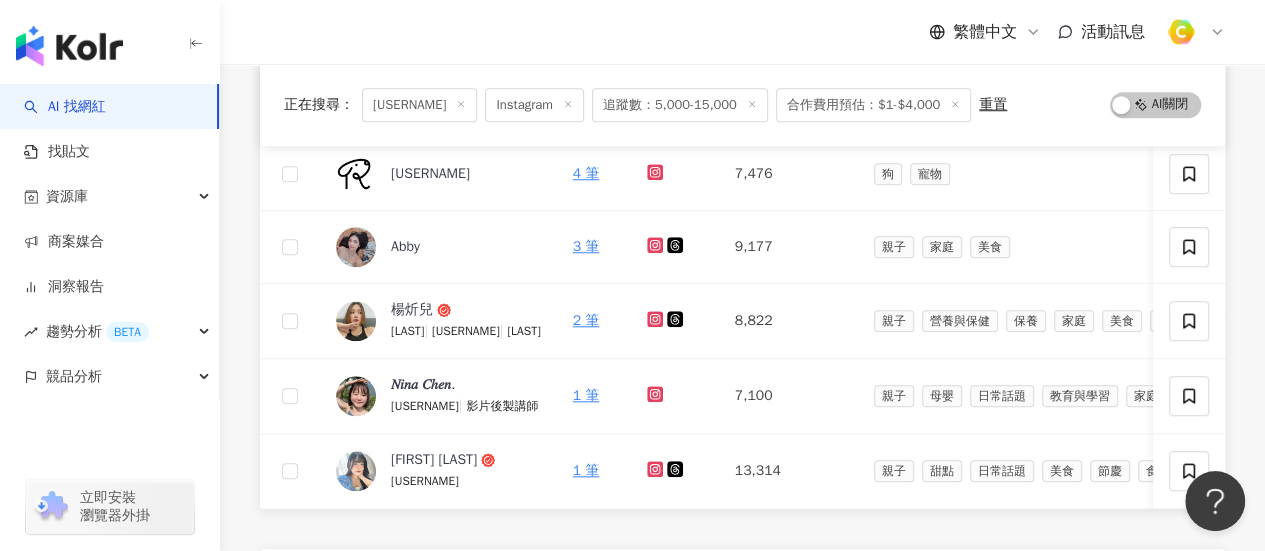 scroll, scrollTop: 800, scrollLeft: 0, axis: vertical 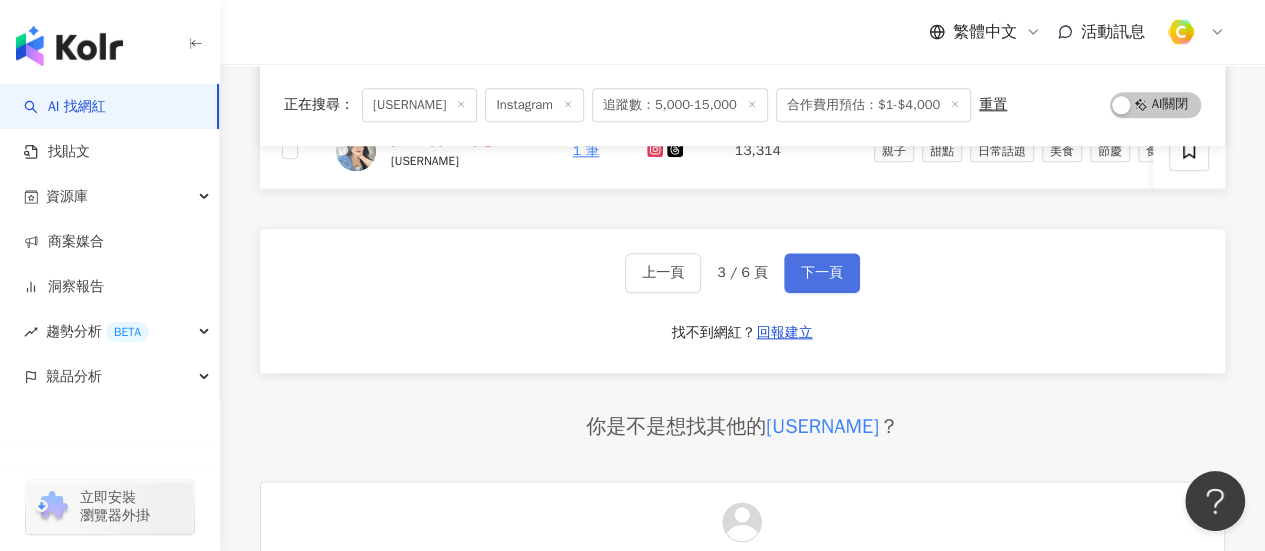 click on "下一頁" at bounding box center (822, 273) 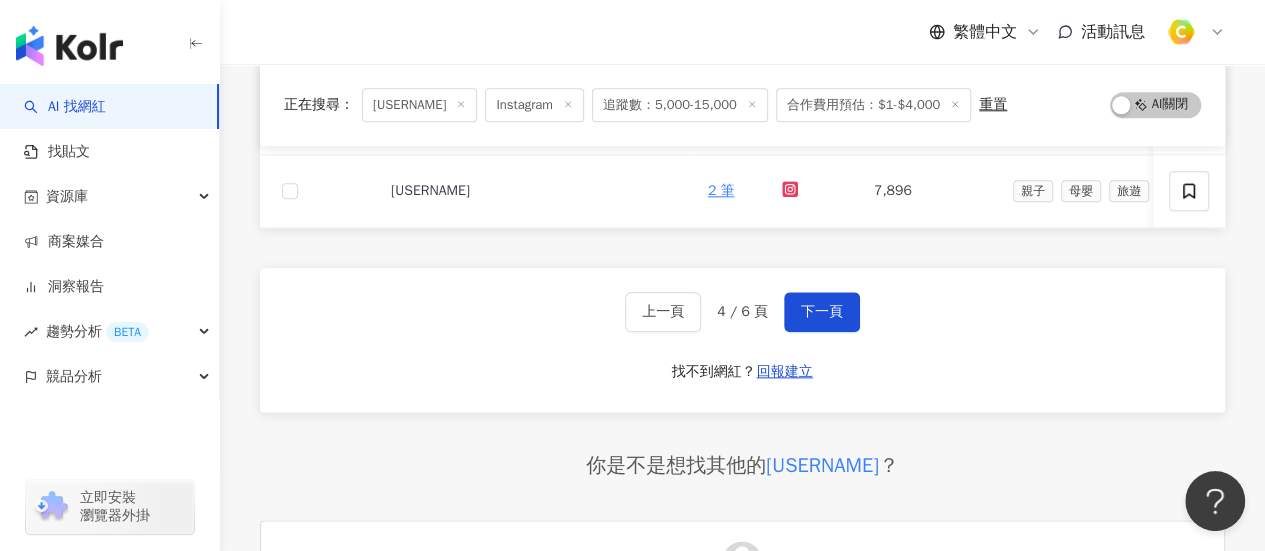 scroll, scrollTop: 1074, scrollLeft: 0, axis: vertical 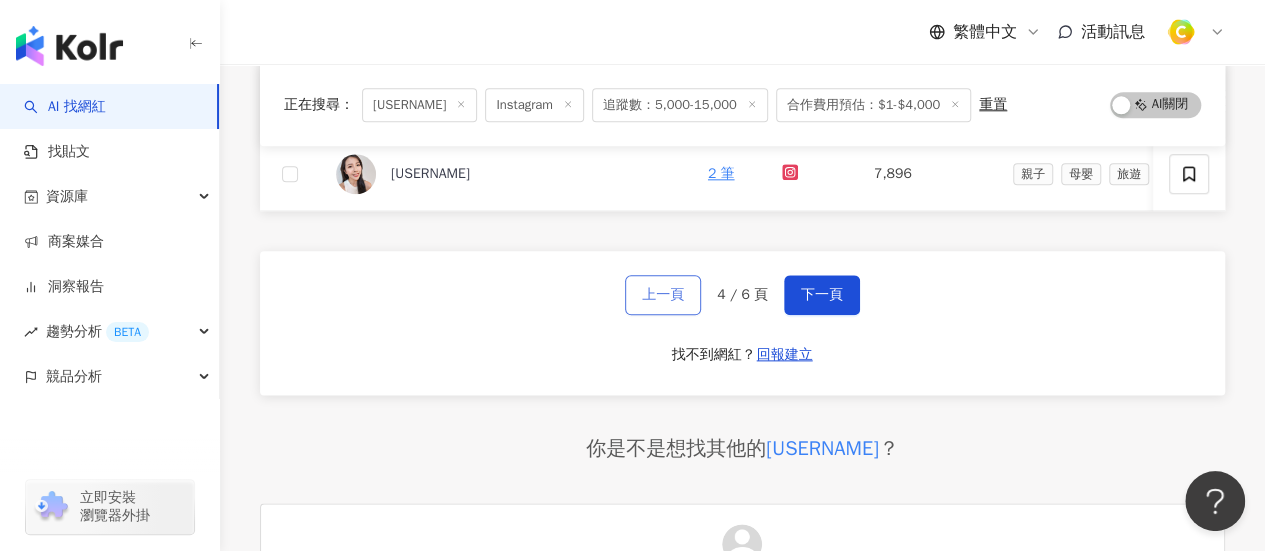 click on "上一頁" at bounding box center [663, 295] 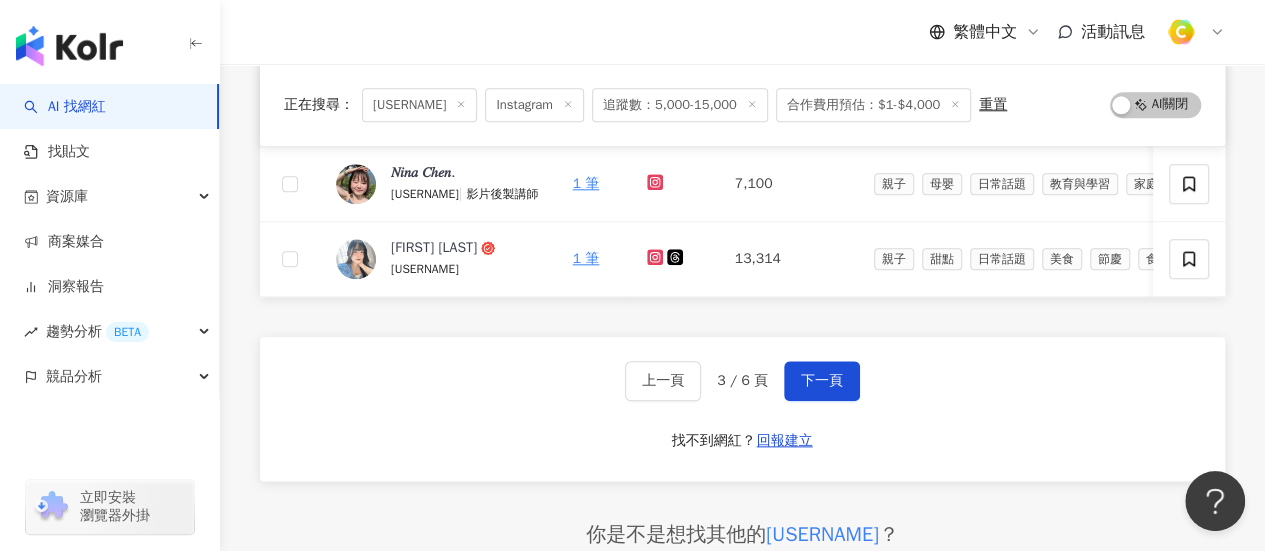 scroll, scrollTop: 1074, scrollLeft: 0, axis: vertical 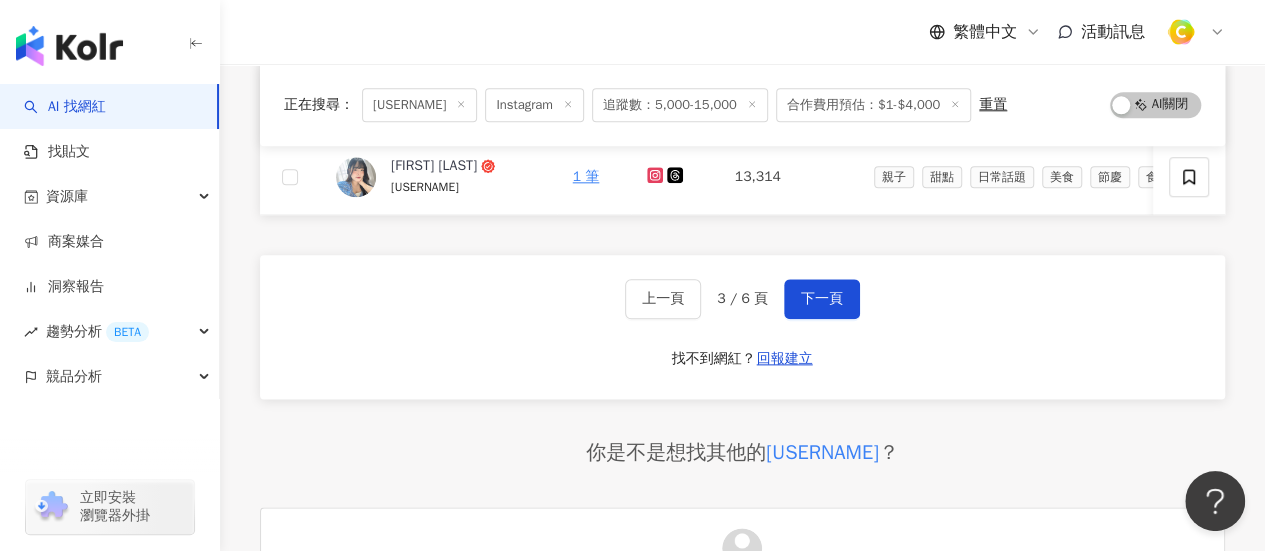 click on "繁體中文 活動訊息" at bounding box center [742, 32] 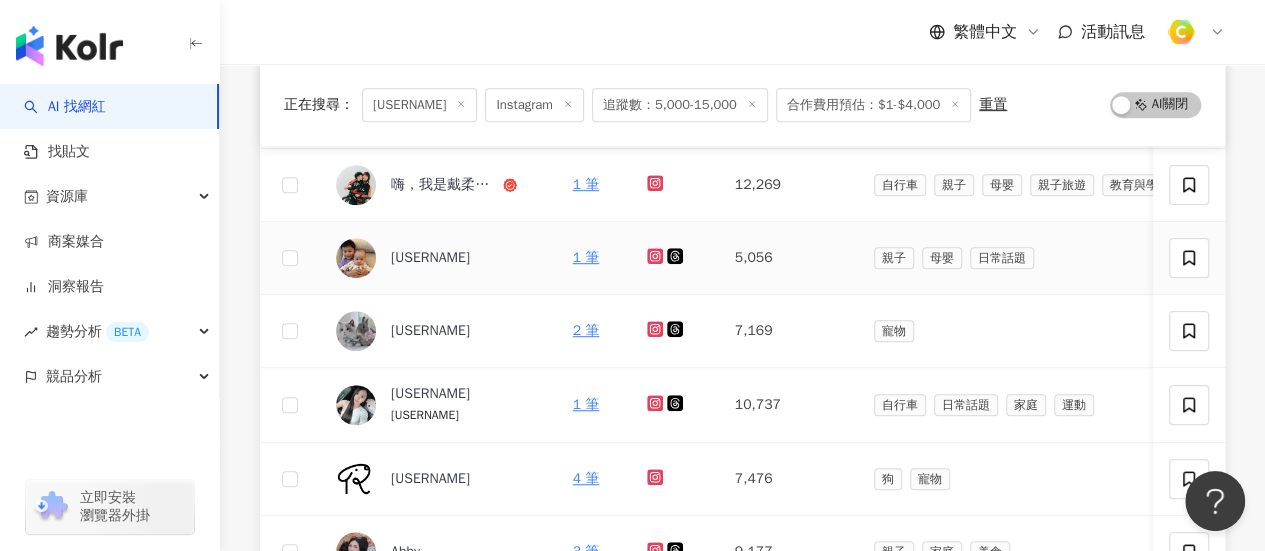 scroll, scrollTop: 600, scrollLeft: 0, axis: vertical 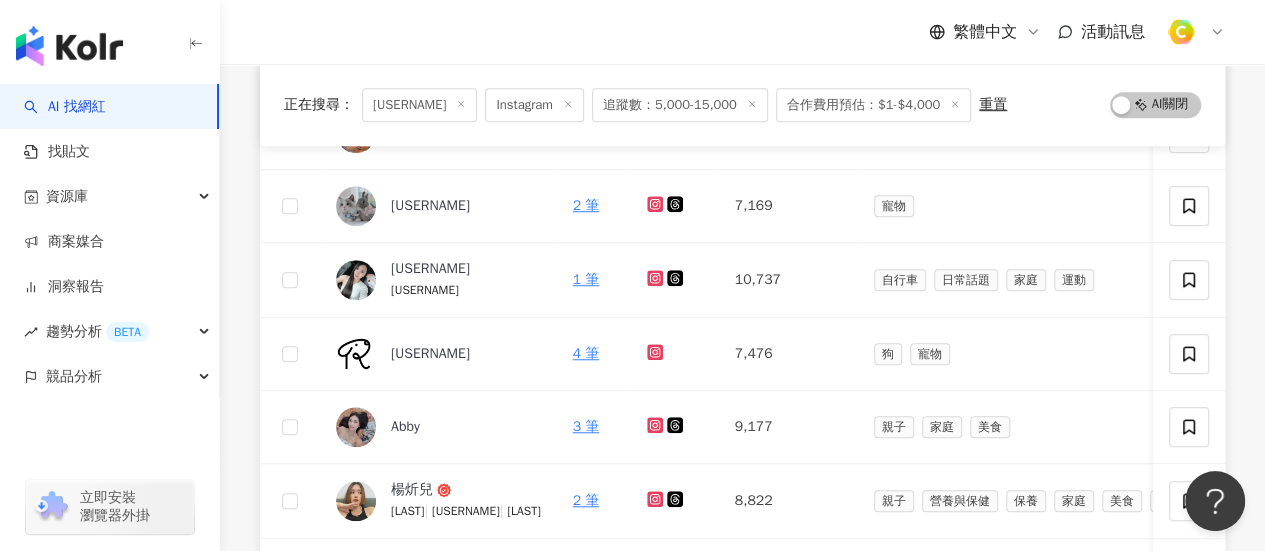 click on "繁體中文 活動訊息" at bounding box center [742, 32] 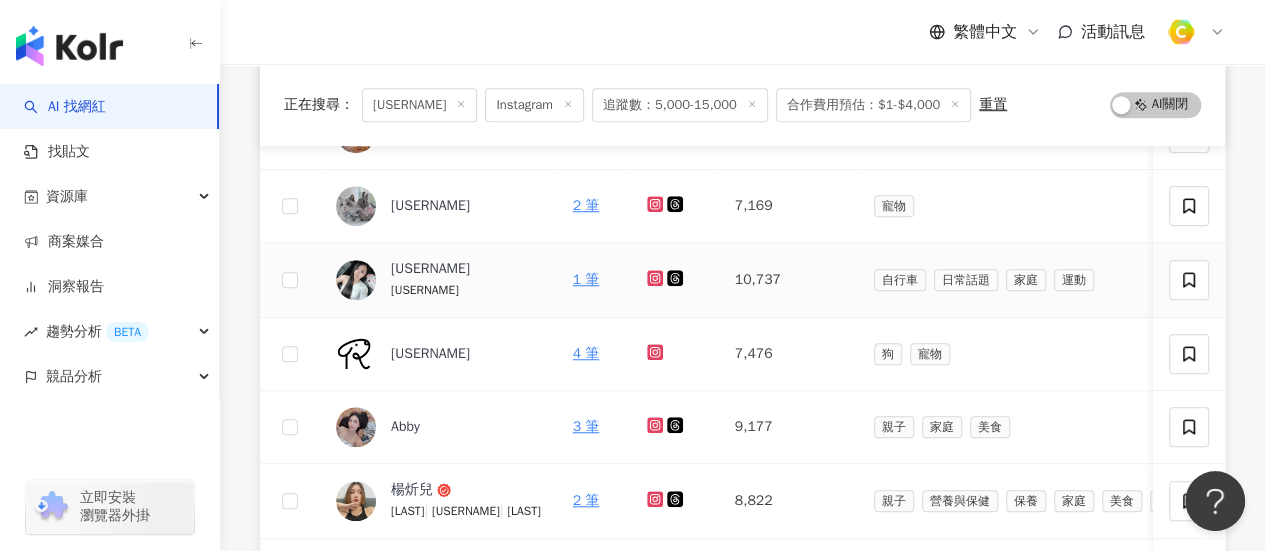 click 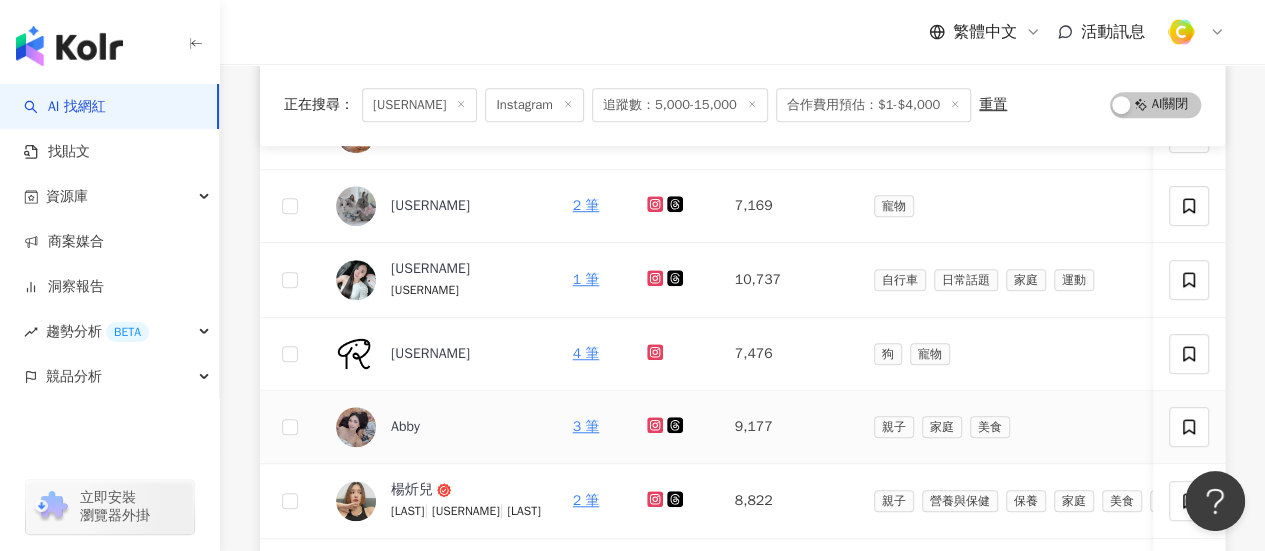 scroll, scrollTop: 700, scrollLeft: 0, axis: vertical 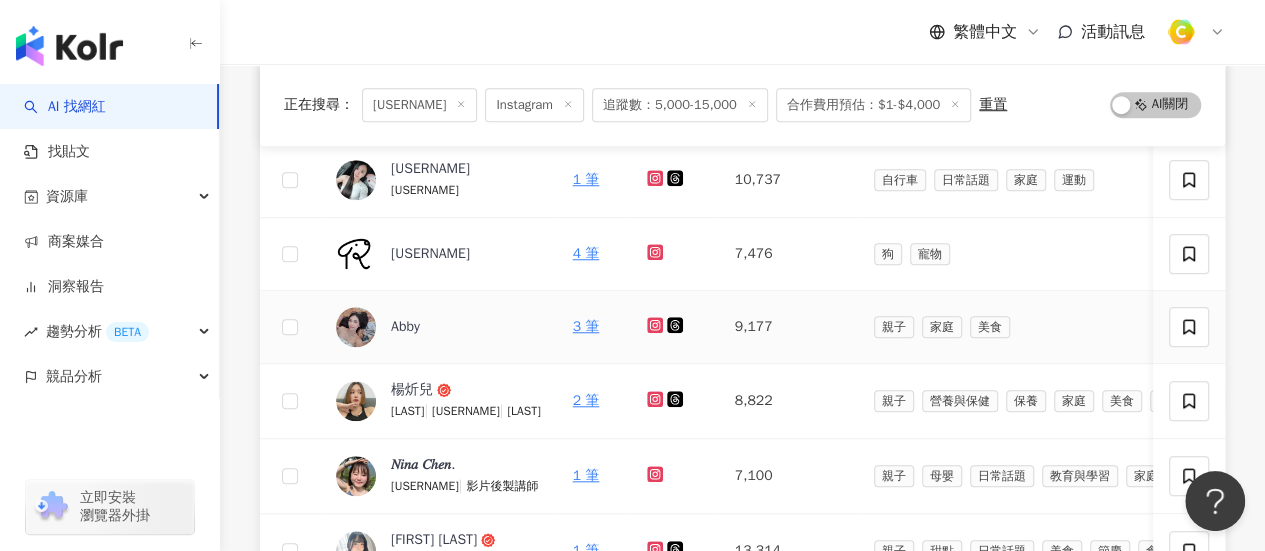 click 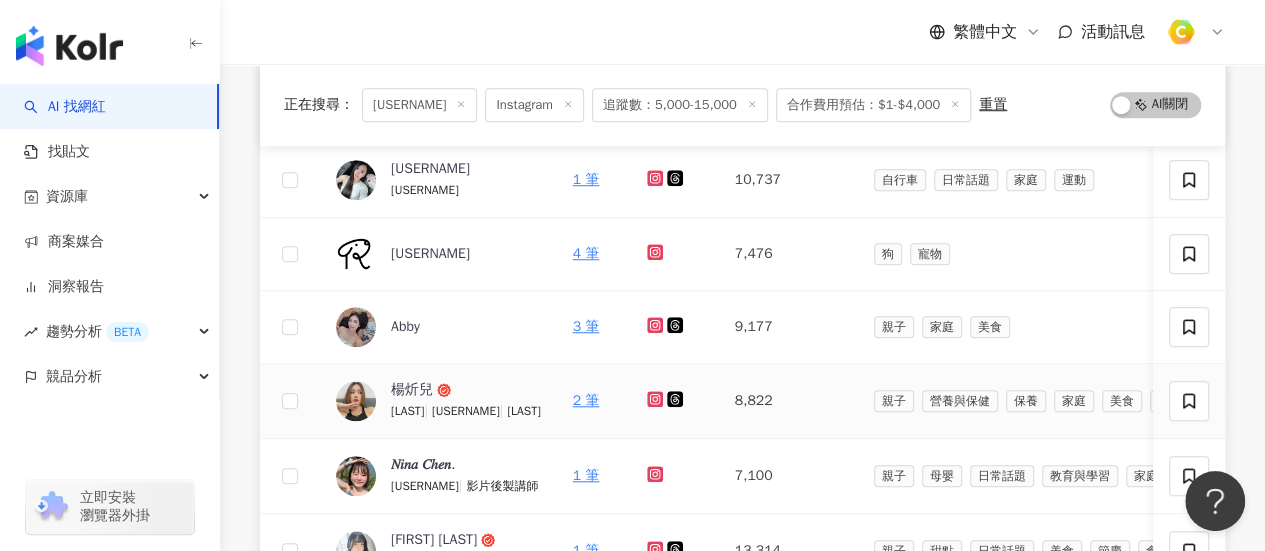 click 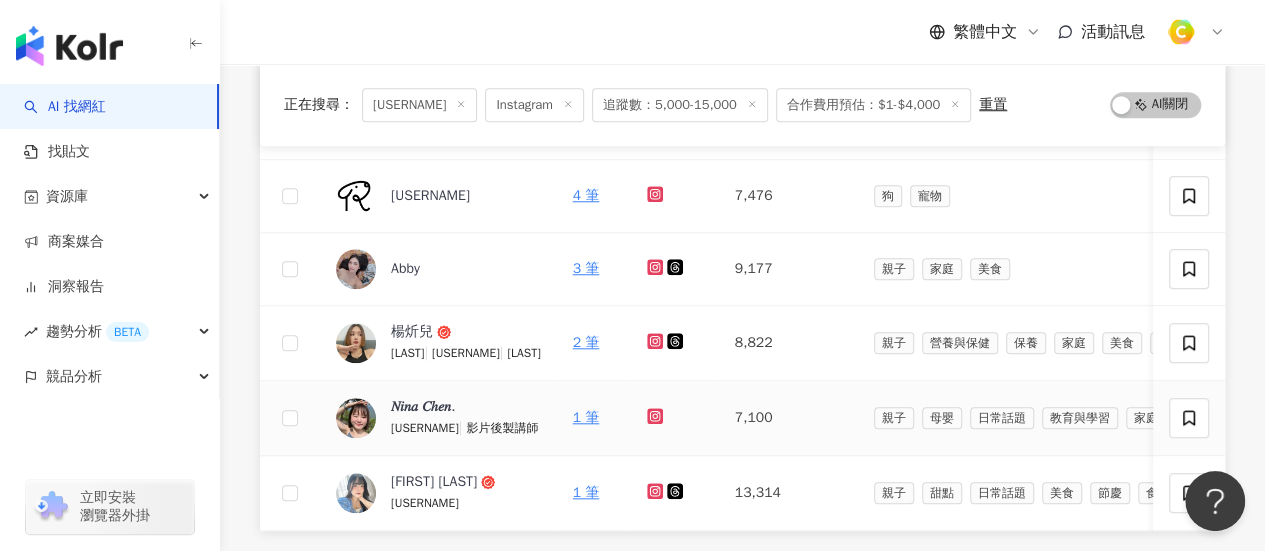 scroll, scrollTop: 800, scrollLeft: 0, axis: vertical 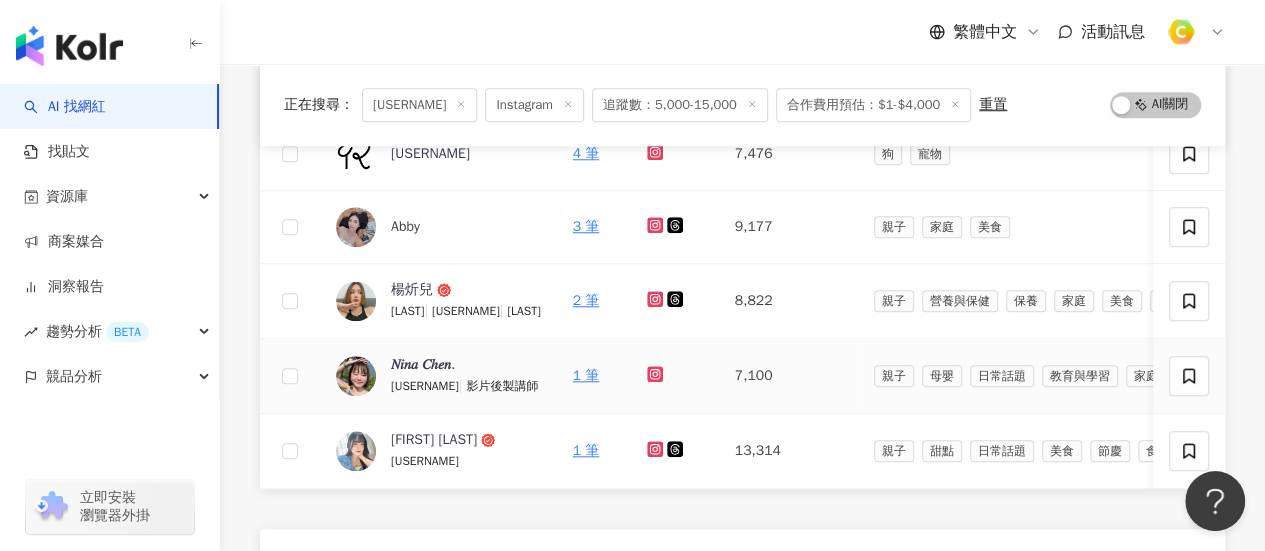 click 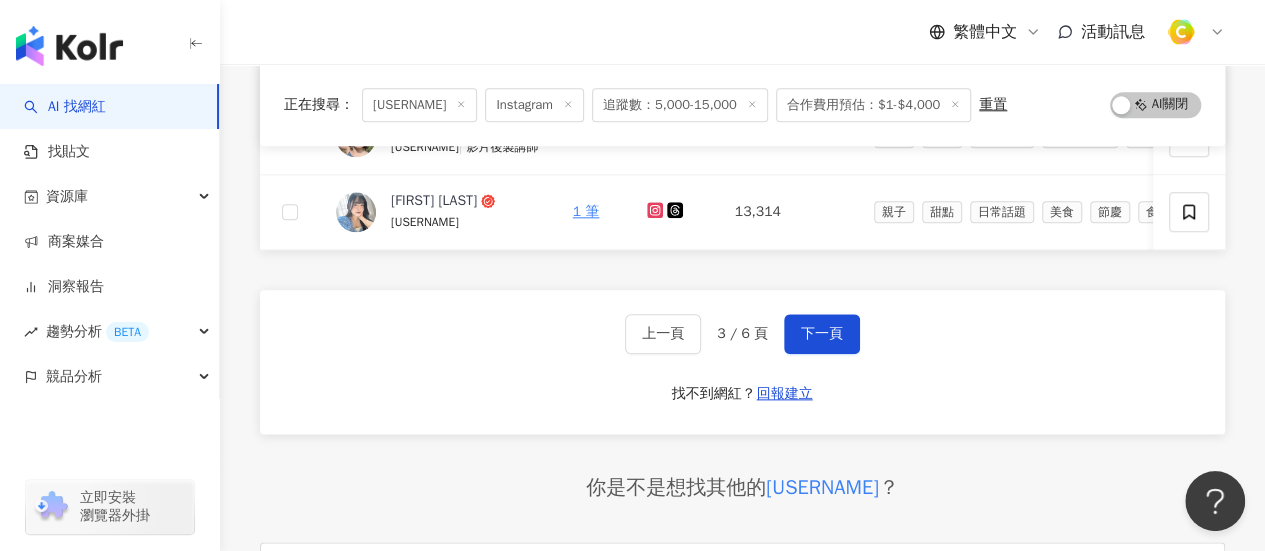 scroll, scrollTop: 800, scrollLeft: 0, axis: vertical 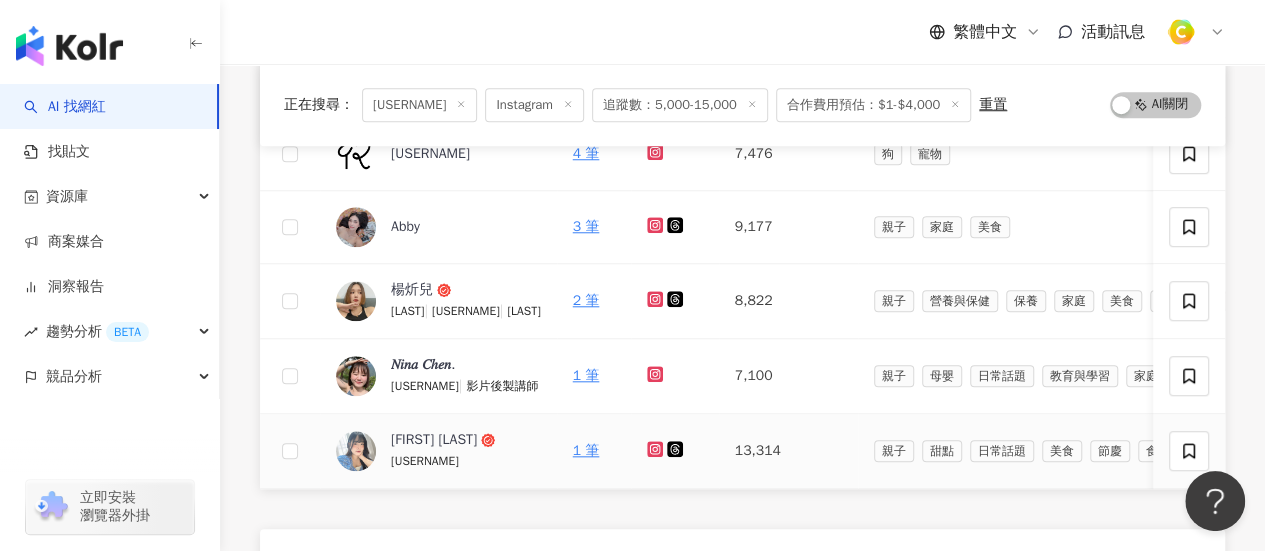 click 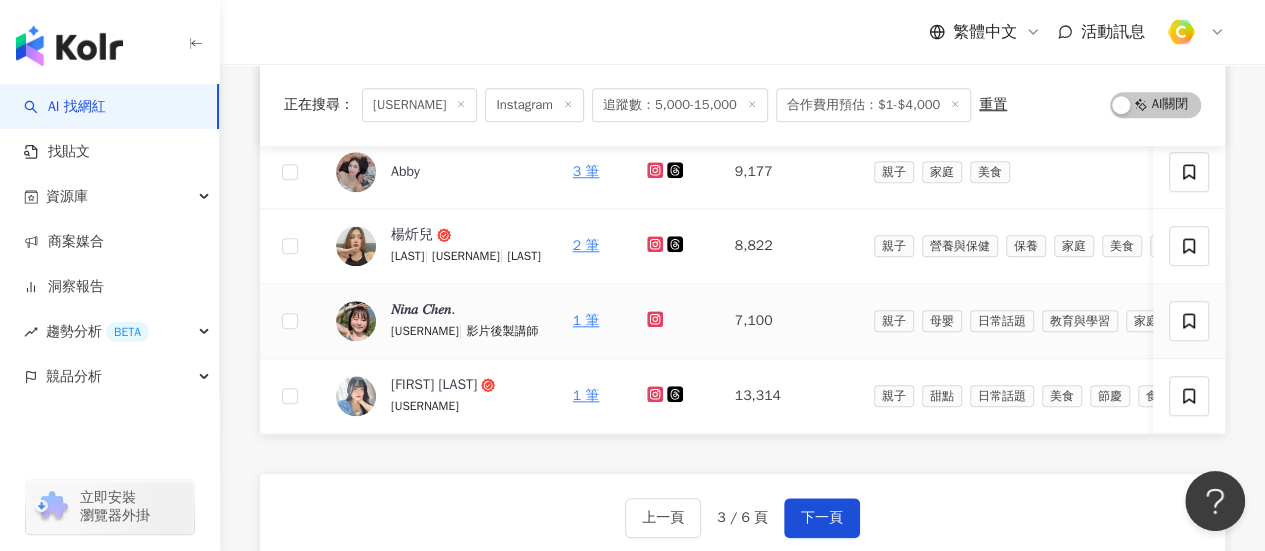 scroll, scrollTop: 900, scrollLeft: 0, axis: vertical 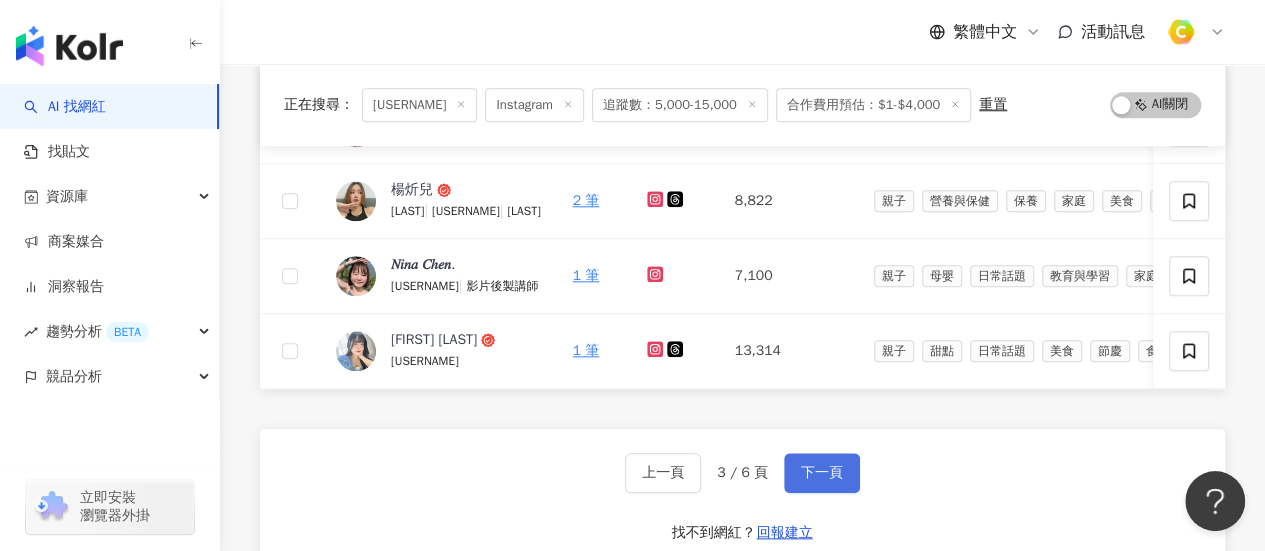 click on "下一頁" at bounding box center (822, 473) 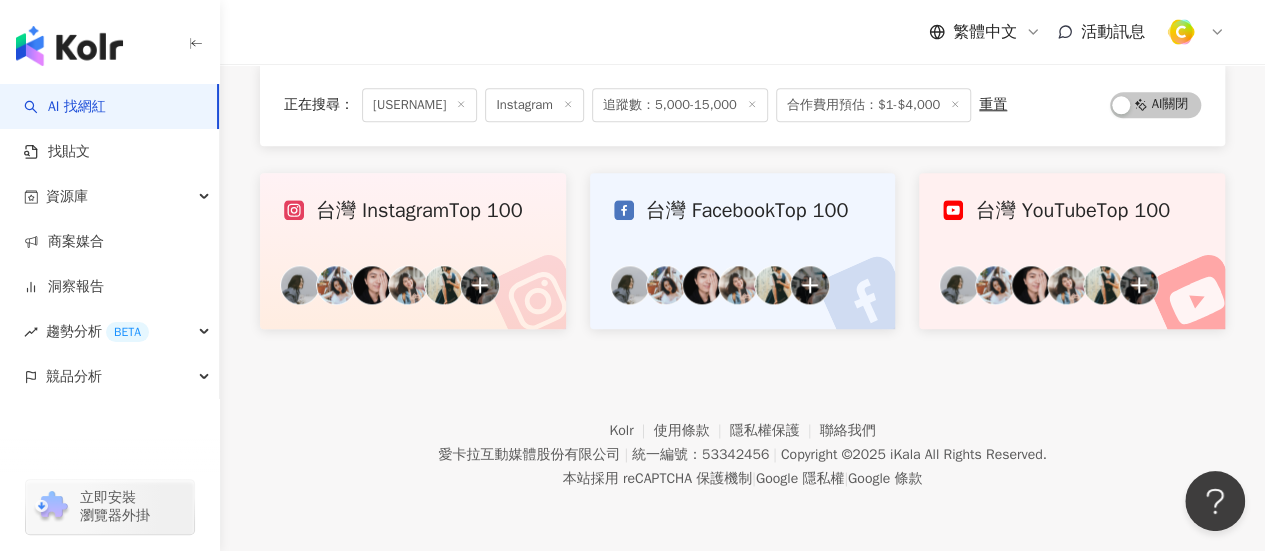 scroll, scrollTop: 1686, scrollLeft: 0, axis: vertical 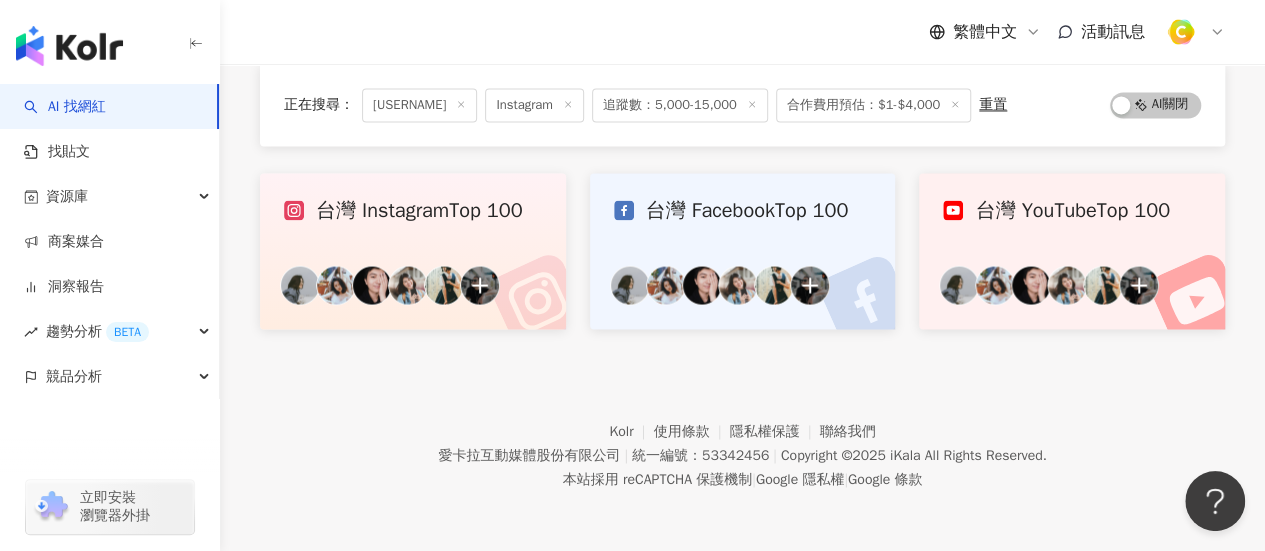click on "Kolr 使用條款 隱私權保護 聯絡我們 愛卡拉互動媒體股份有限公司  |  統一編號：53342456  |  Copyright ©  2025   iKala   All Rights Reserved. 本站採用 reCAPTCHA 保護機制  |  Google 隱私權  |  Google 條款" at bounding box center [742, 440] 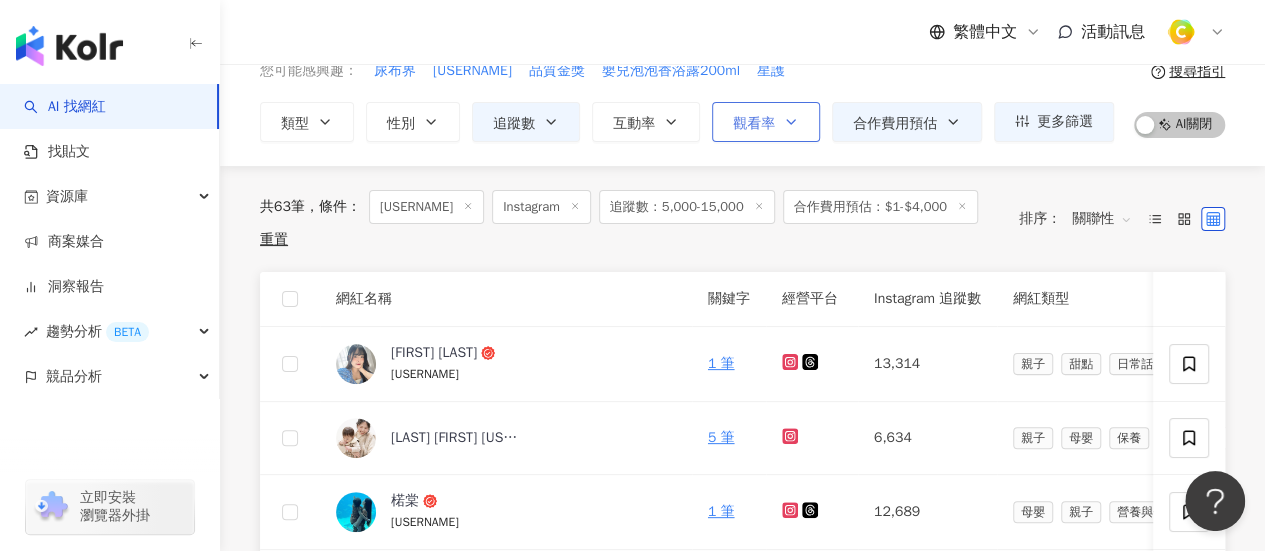 scroll, scrollTop: 200, scrollLeft: 0, axis: vertical 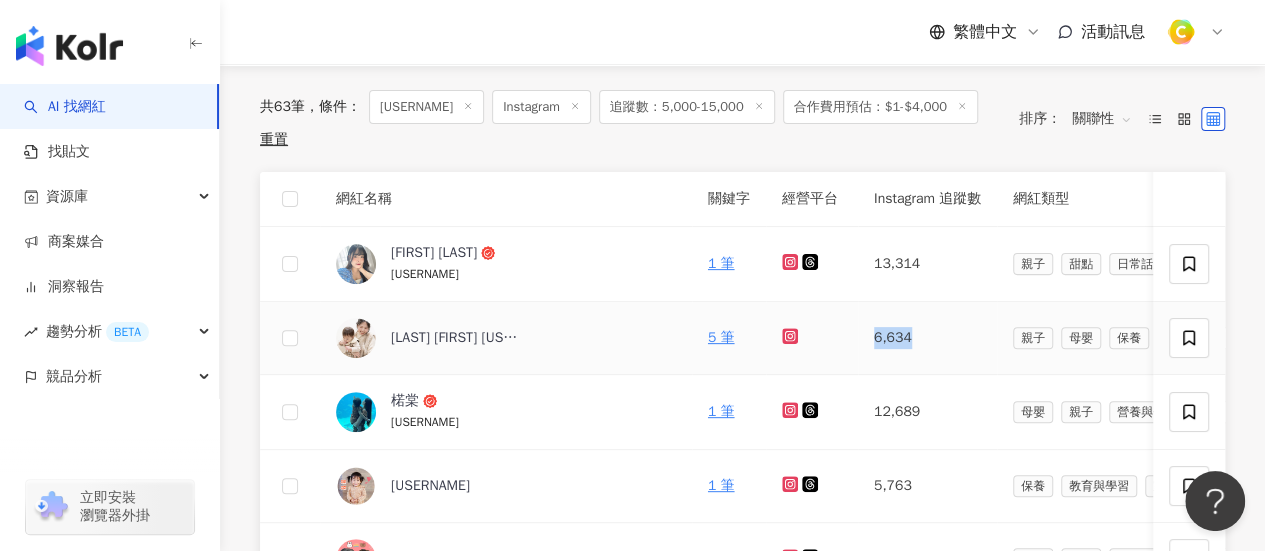 drag, startPoint x: 974, startPoint y: 339, endPoint x: 748, endPoint y: 361, distance: 227.06827 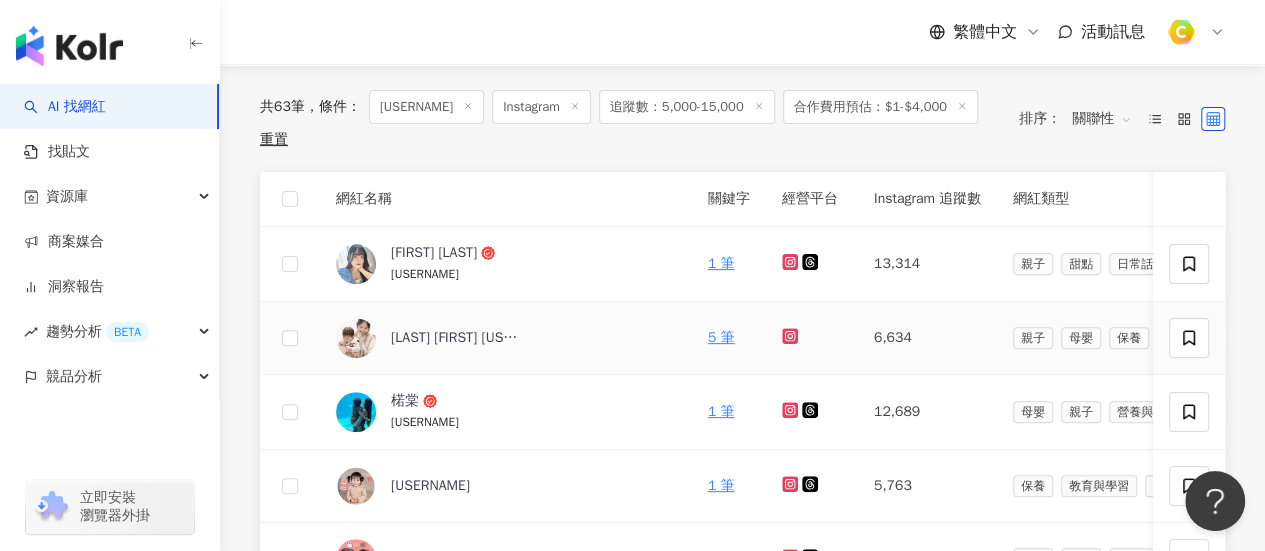 click 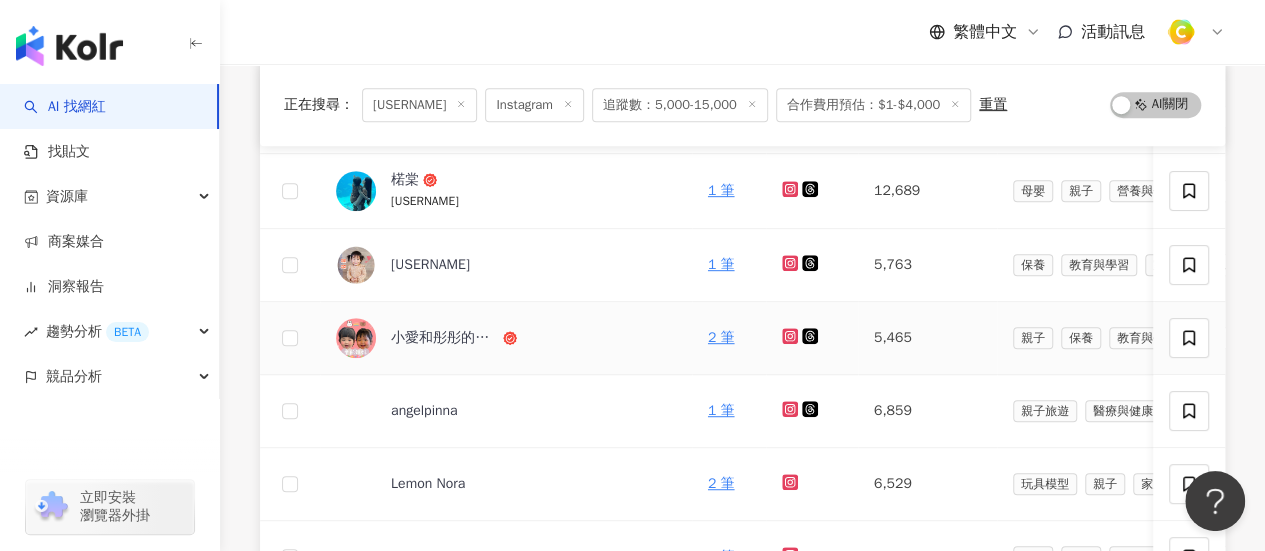 scroll, scrollTop: 400, scrollLeft: 0, axis: vertical 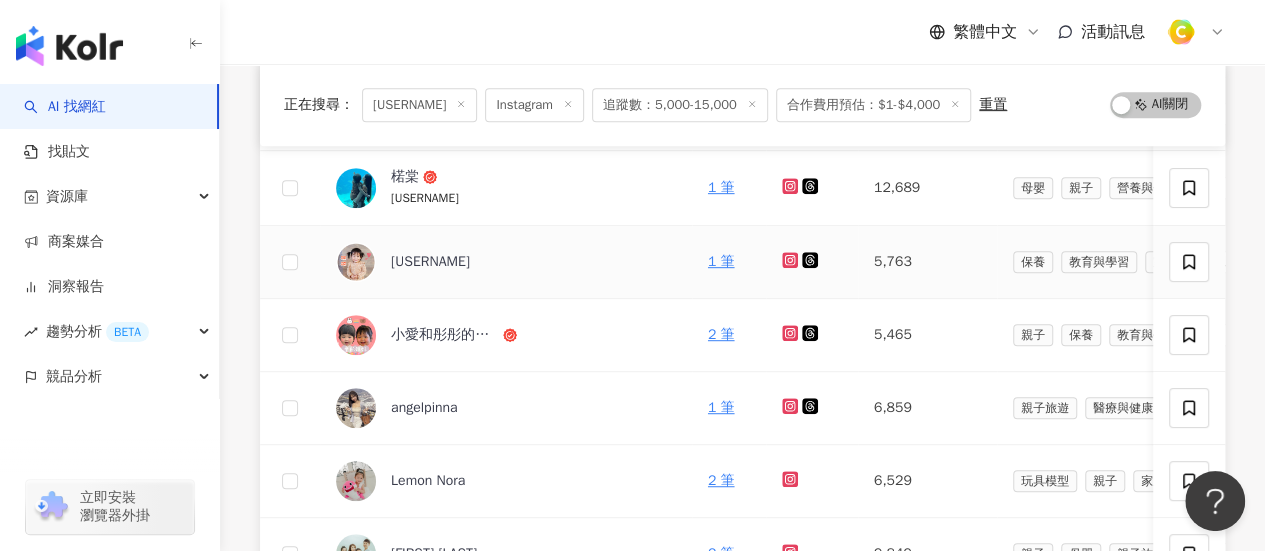 click 